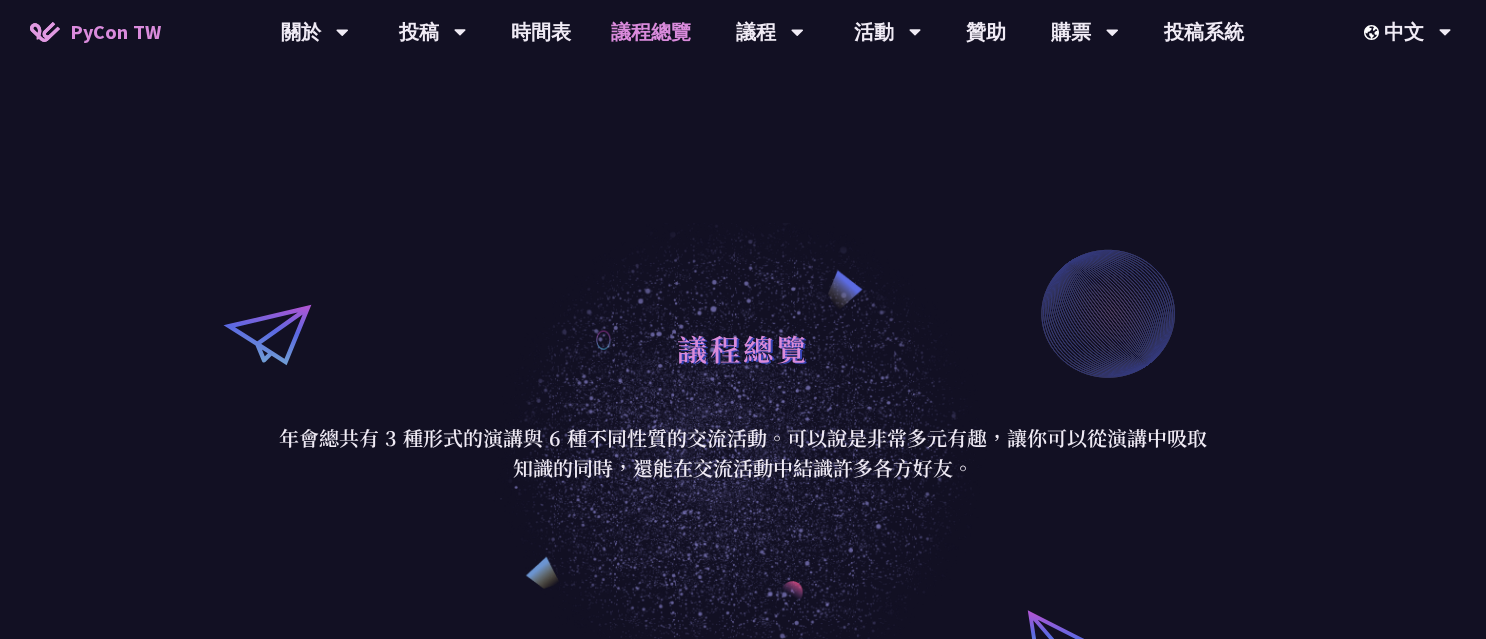 scroll, scrollTop: 129, scrollLeft: 0, axis: vertical 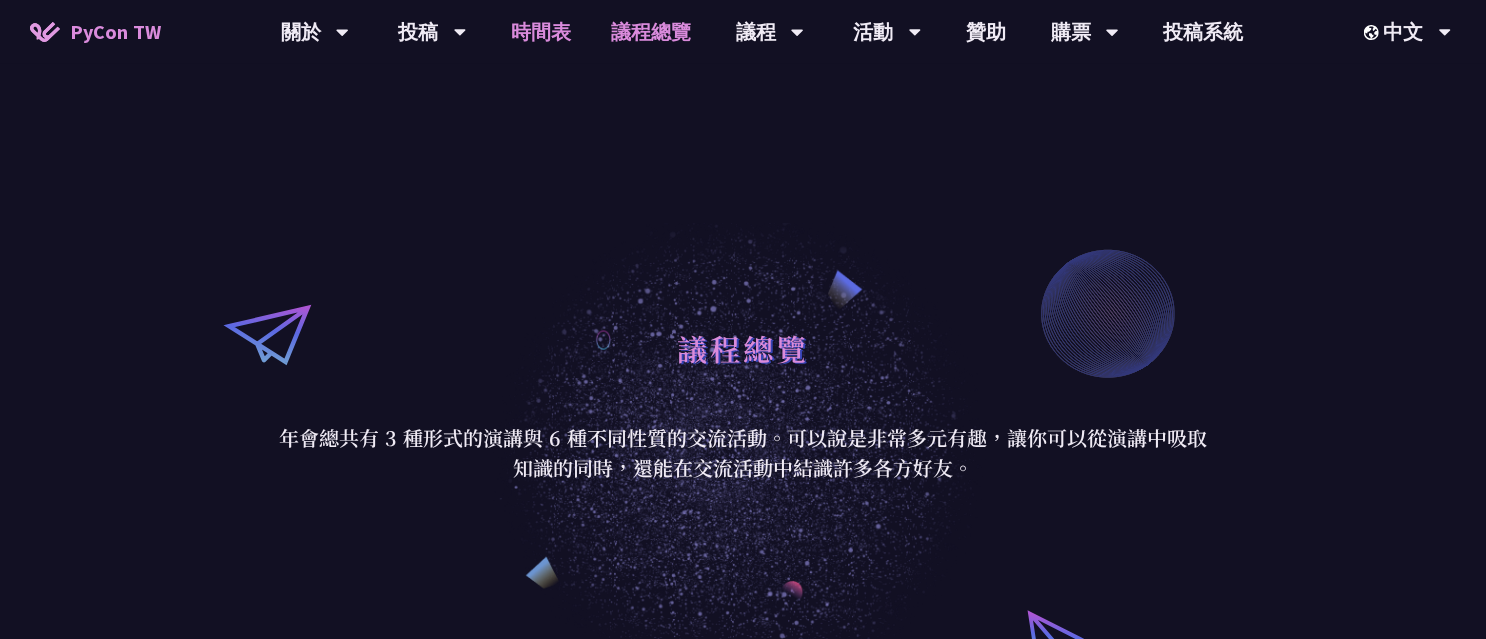 click on "時間表" at bounding box center (541, 32) 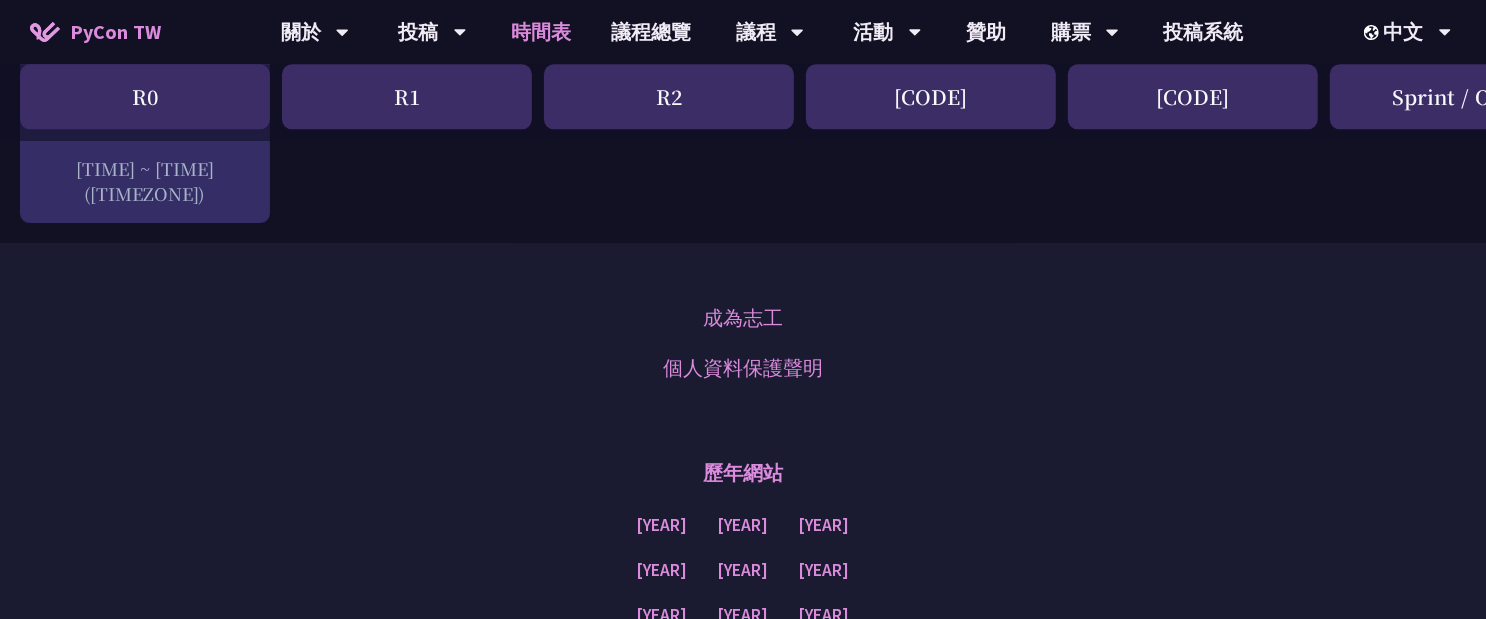 scroll, scrollTop: 3636, scrollLeft: 0, axis: vertical 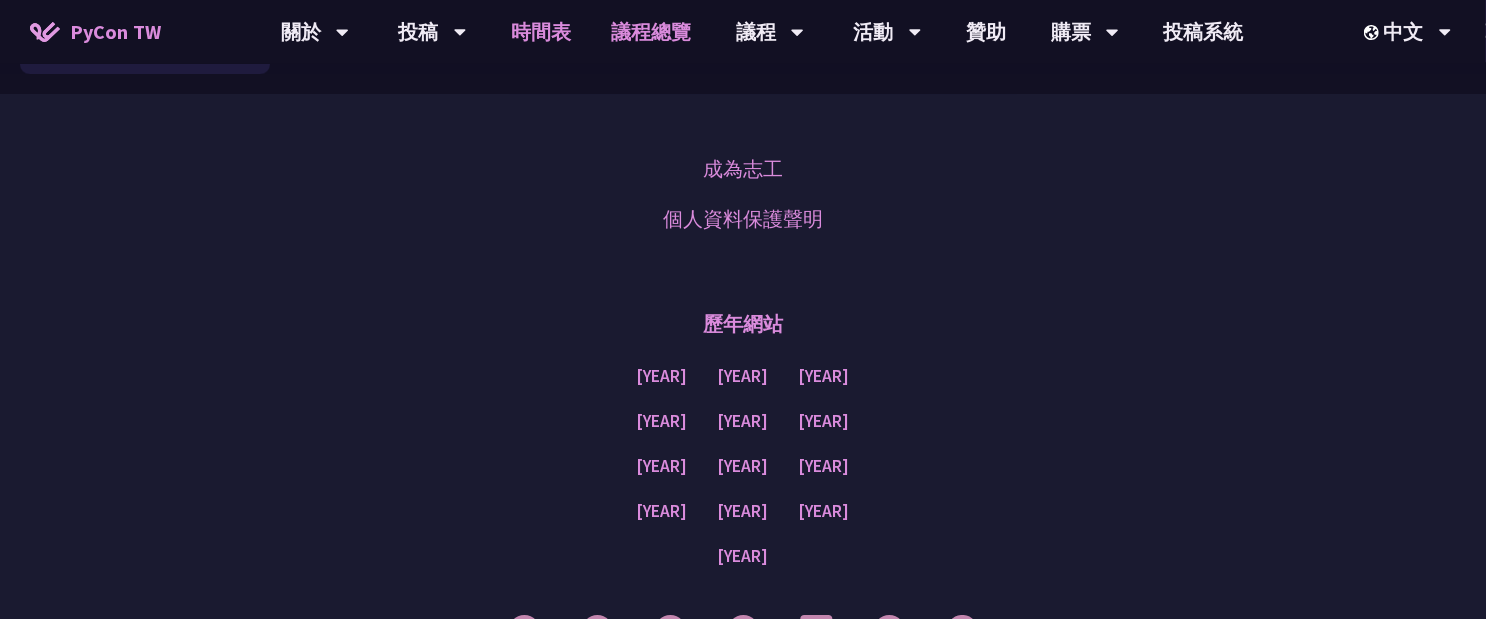 click on "議程總覽" at bounding box center [651, 32] 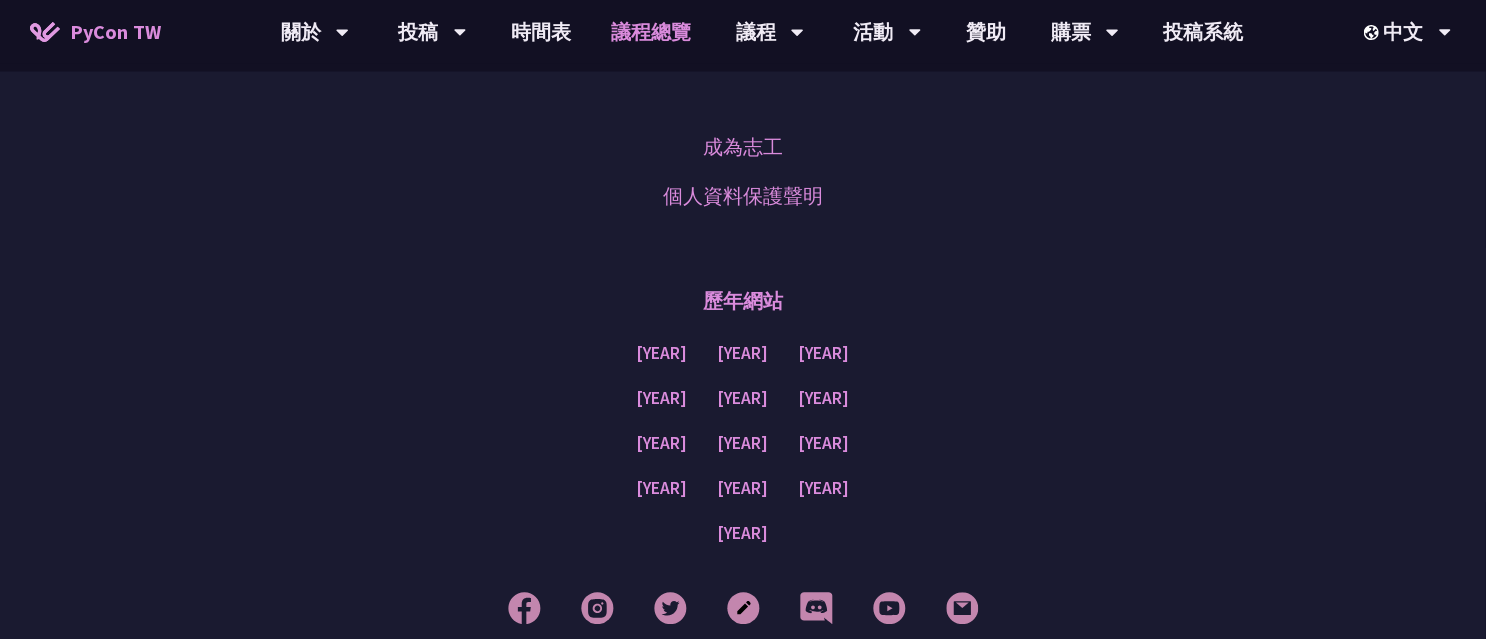 scroll, scrollTop: 2589, scrollLeft: 0, axis: vertical 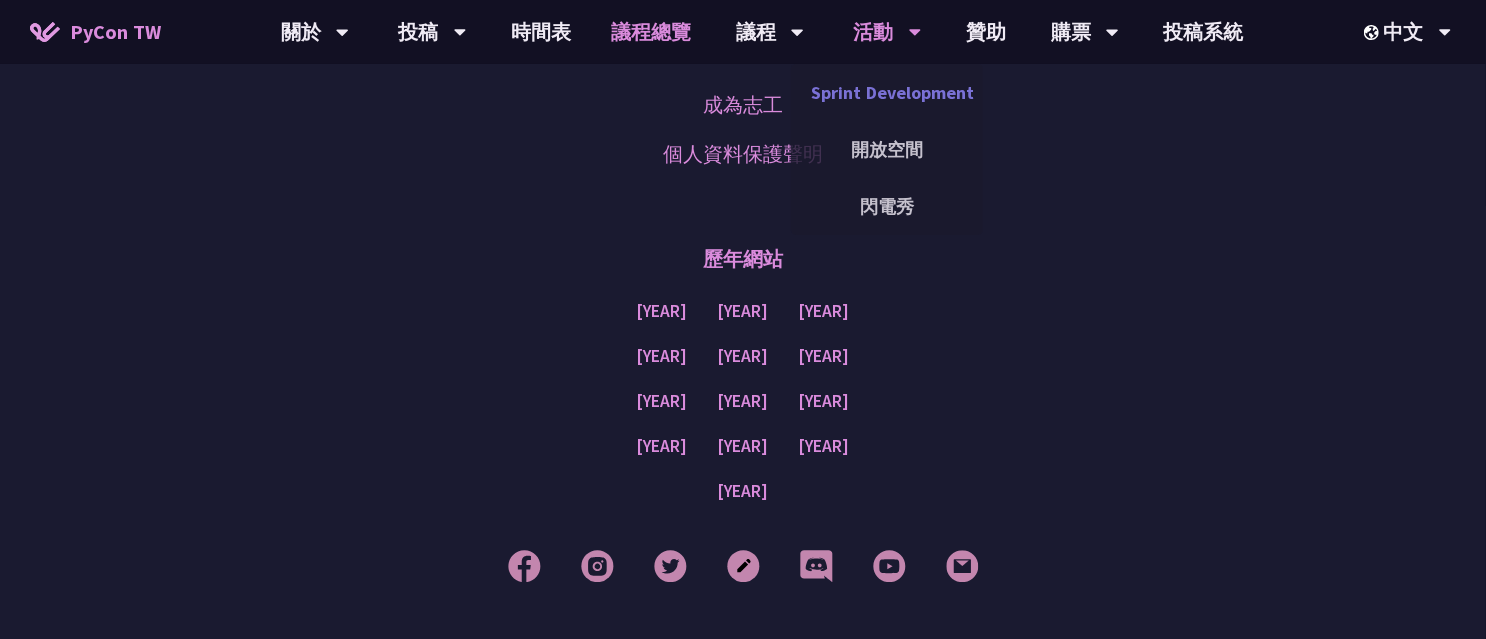 click on "Sprint Development" at bounding box center [887, 92] 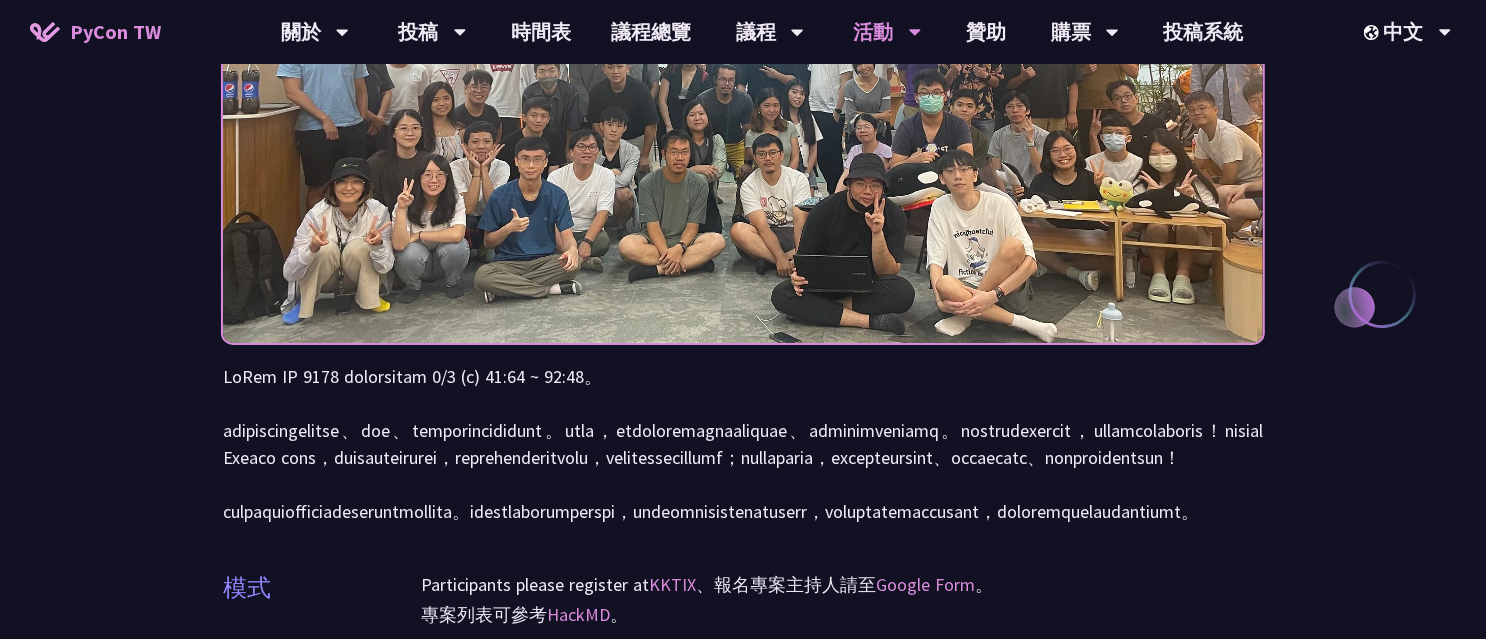 scroll, scrollTop: 533, scrollLeft: 0, axis: vertical 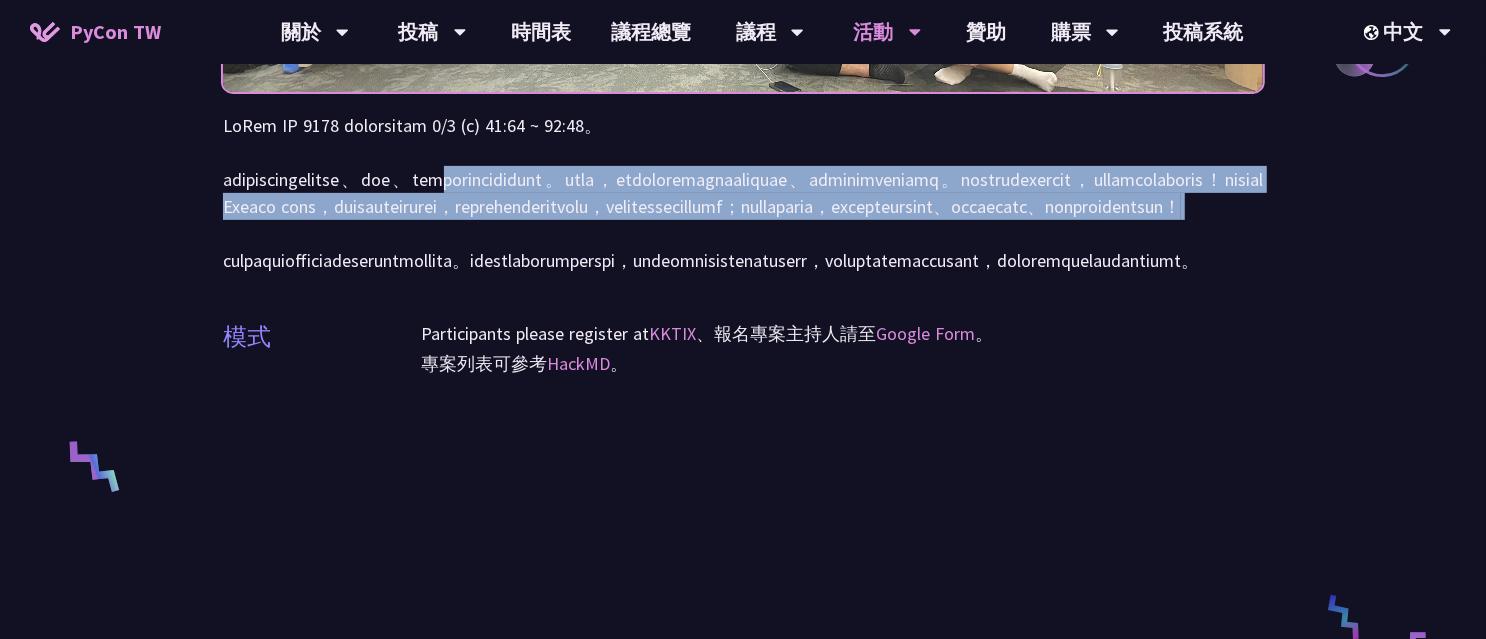 drag, startPoint x: 665, startPoint y: 182, endPoint x: 631, endPoint y: 278, distance: 101.84302 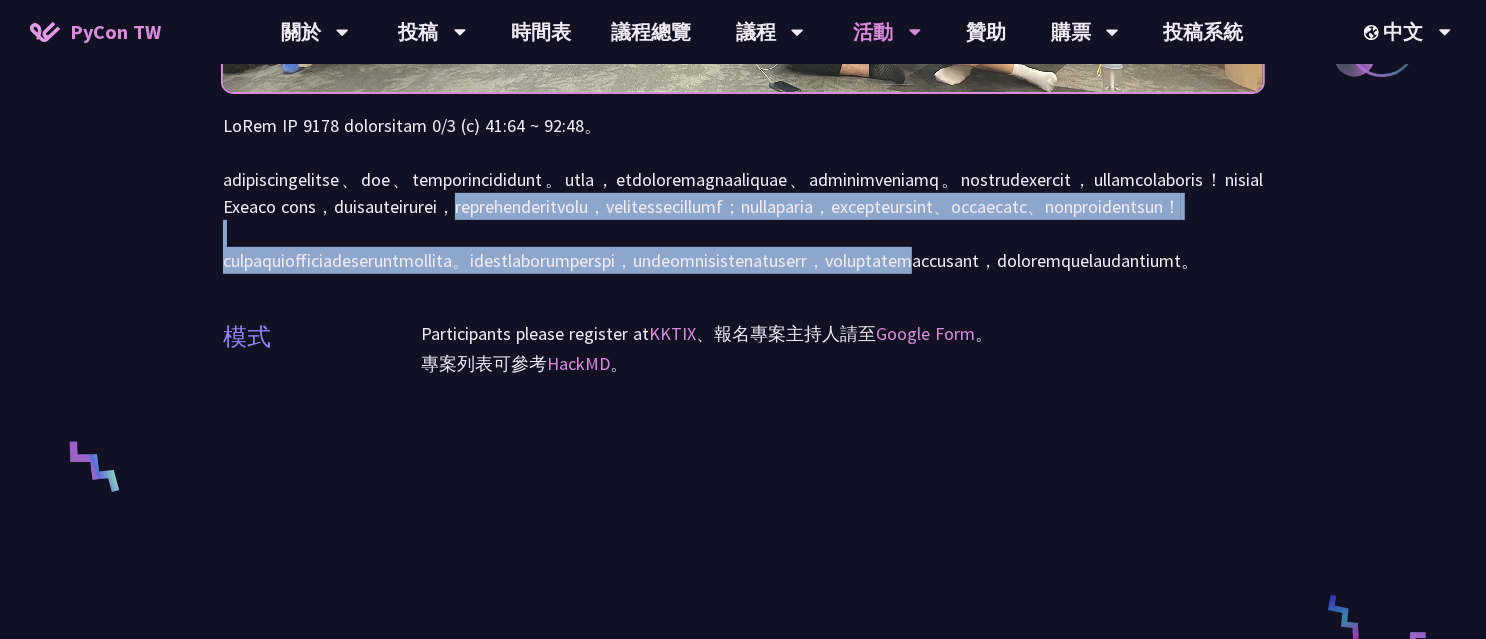 drag, startPoint x: 667, startPoint y: 237, endPoint x: 667, endPoint y: 332, distance: 95 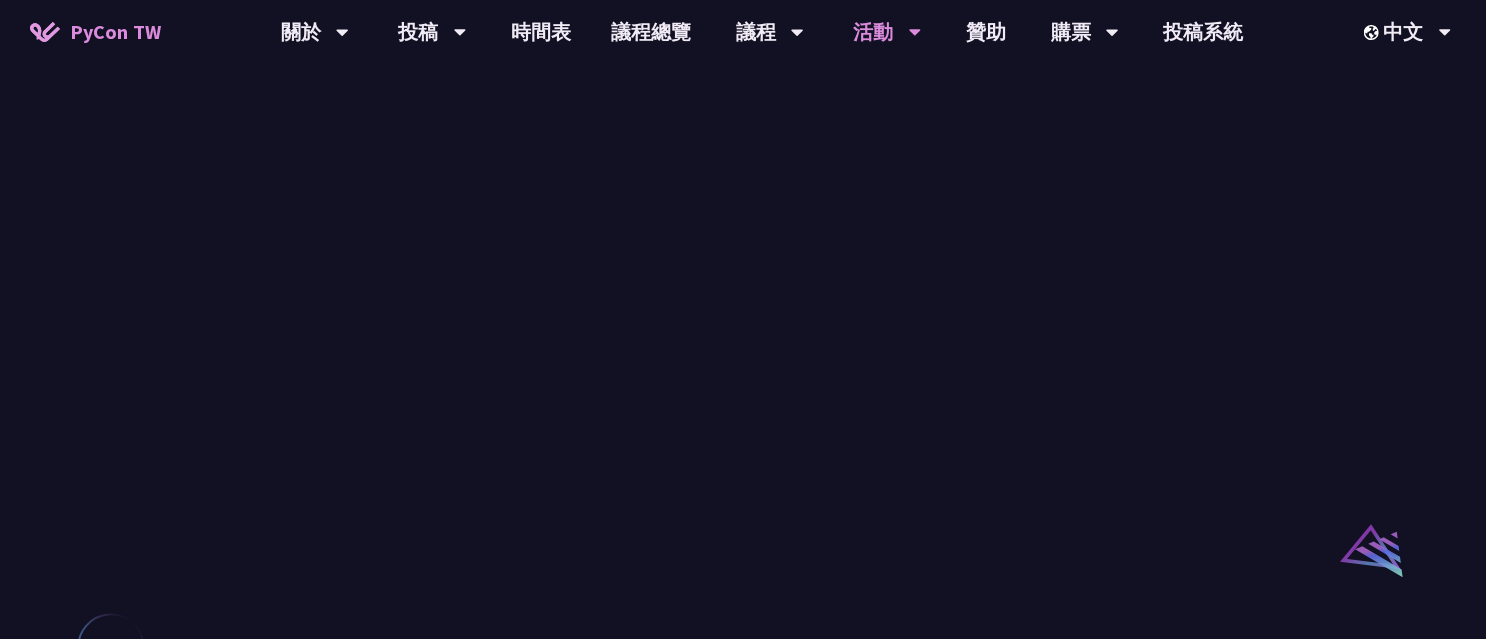 scroll, scrollTop: 416, scrollLeft: 0, axis: vertical 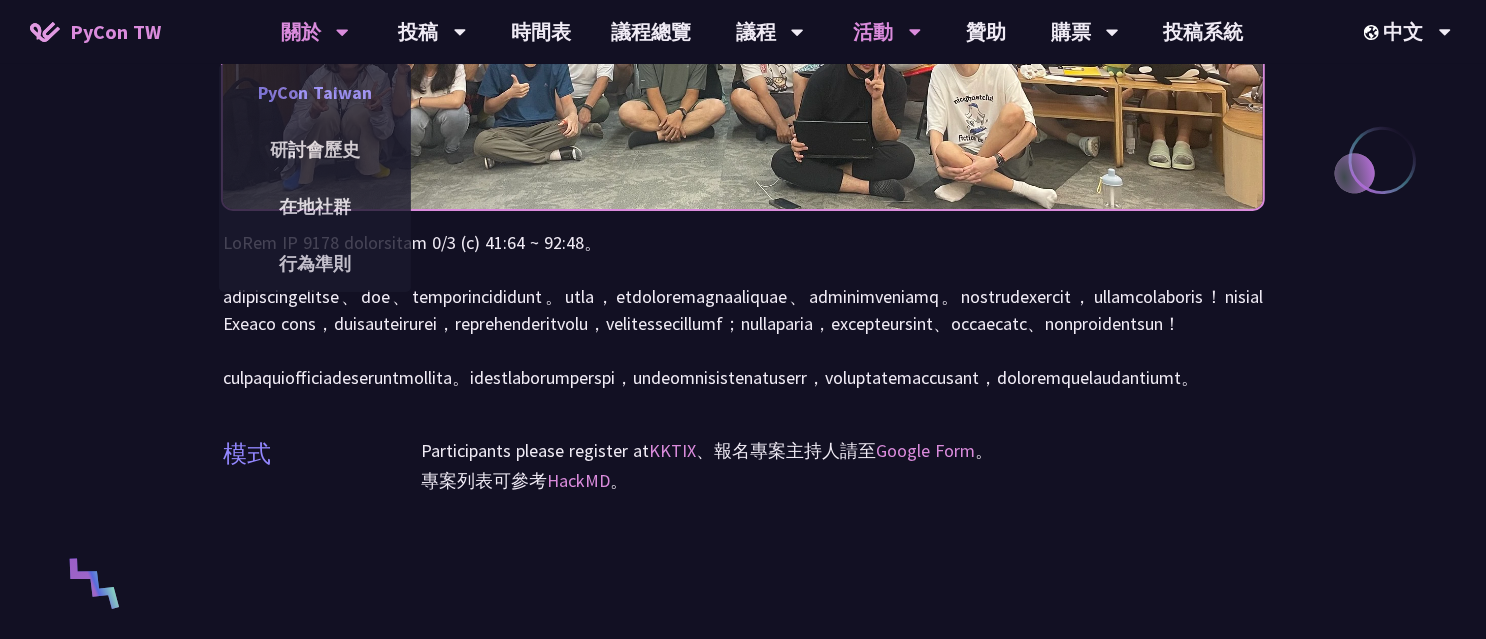 click on "PyCon Taiwan" at bounding box center (315, 92) 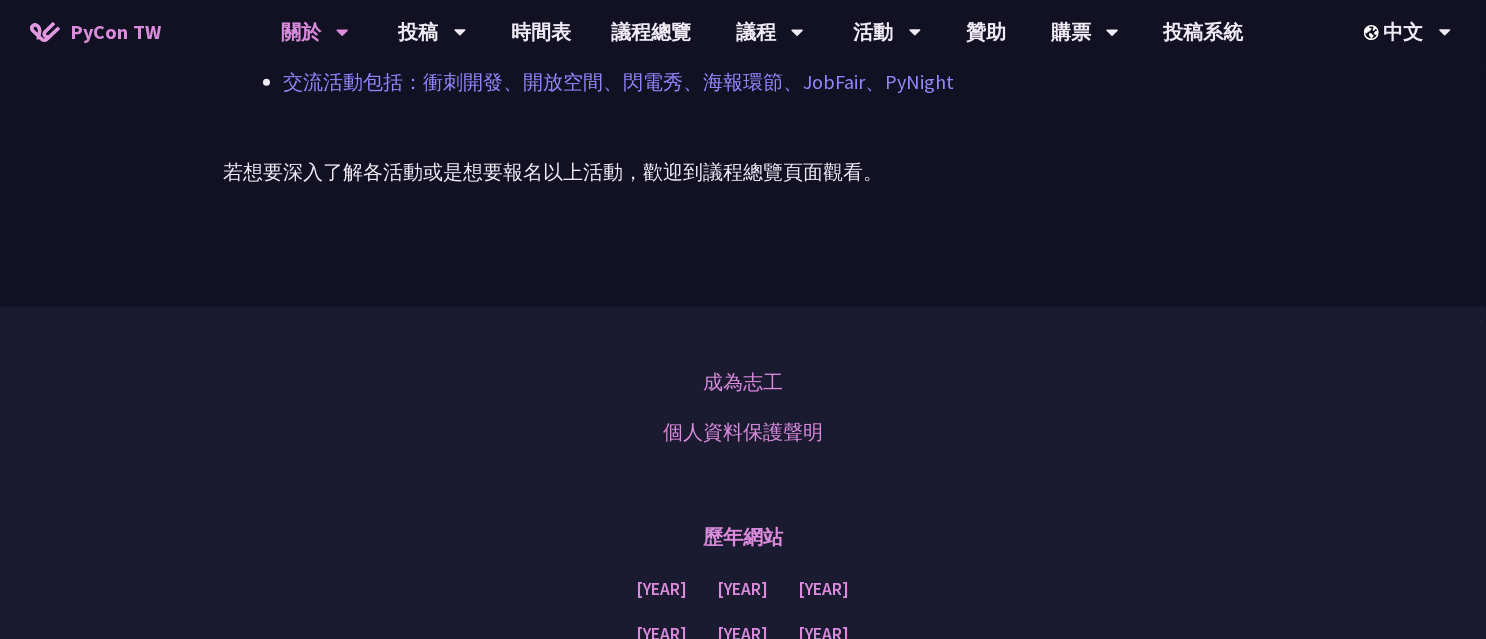scroll, scrollTop: 1466, scrollLeft: 0, axis: vertical 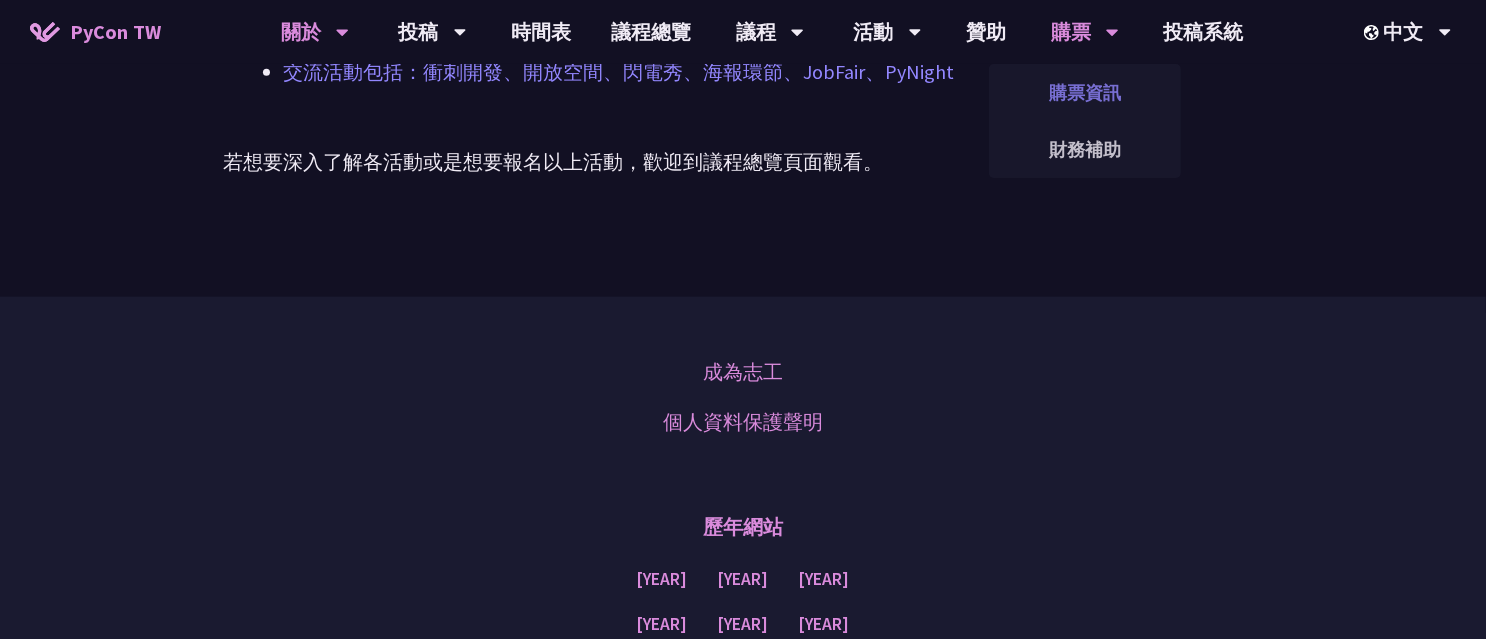 click on "購票資訊" at bounding box center [1085, 92] 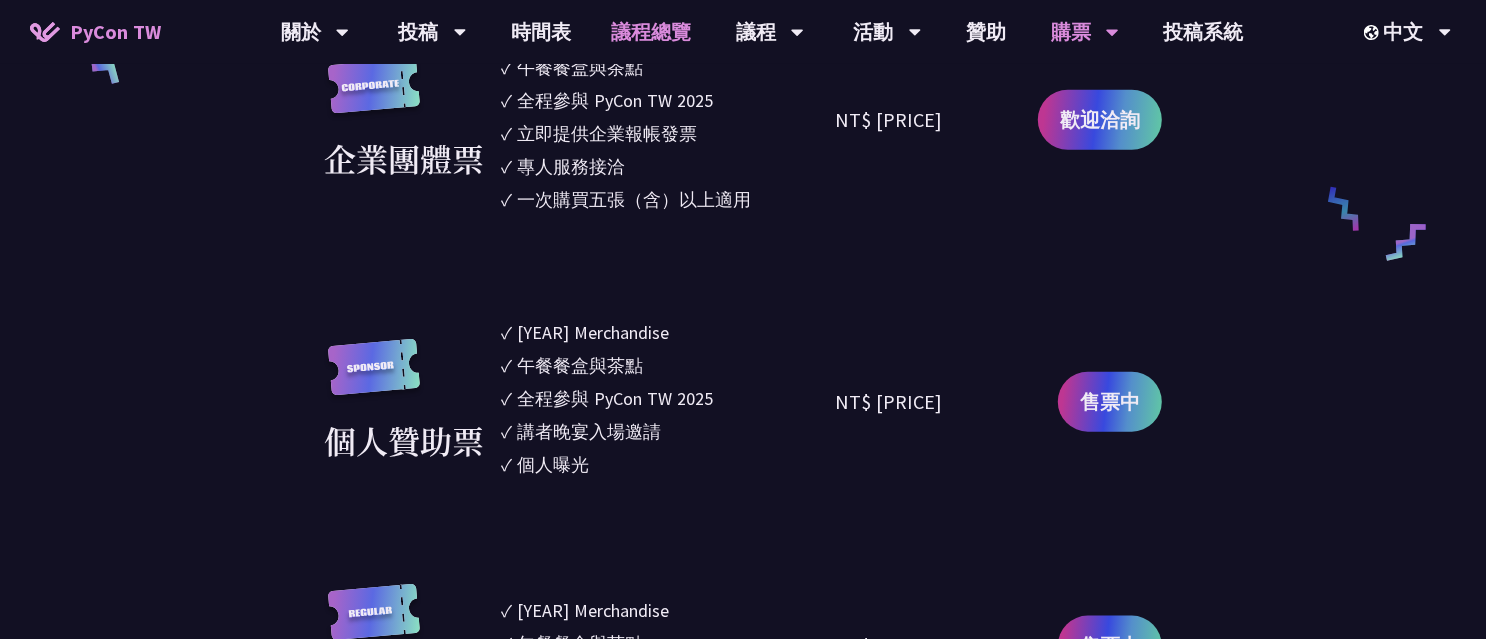 scroll, scrollTop: 1466, scrollLeft: 0, axis: vertical 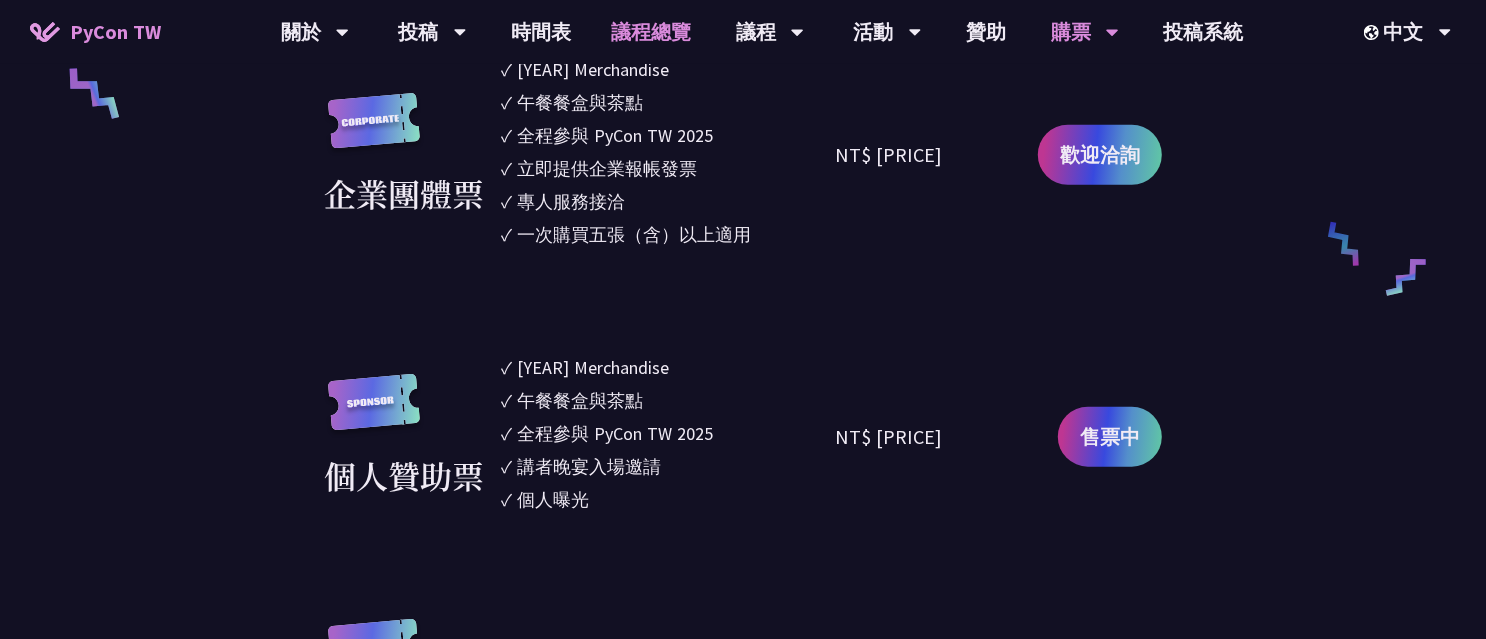 click on "議程總覽" at bounding box center (651, 32) 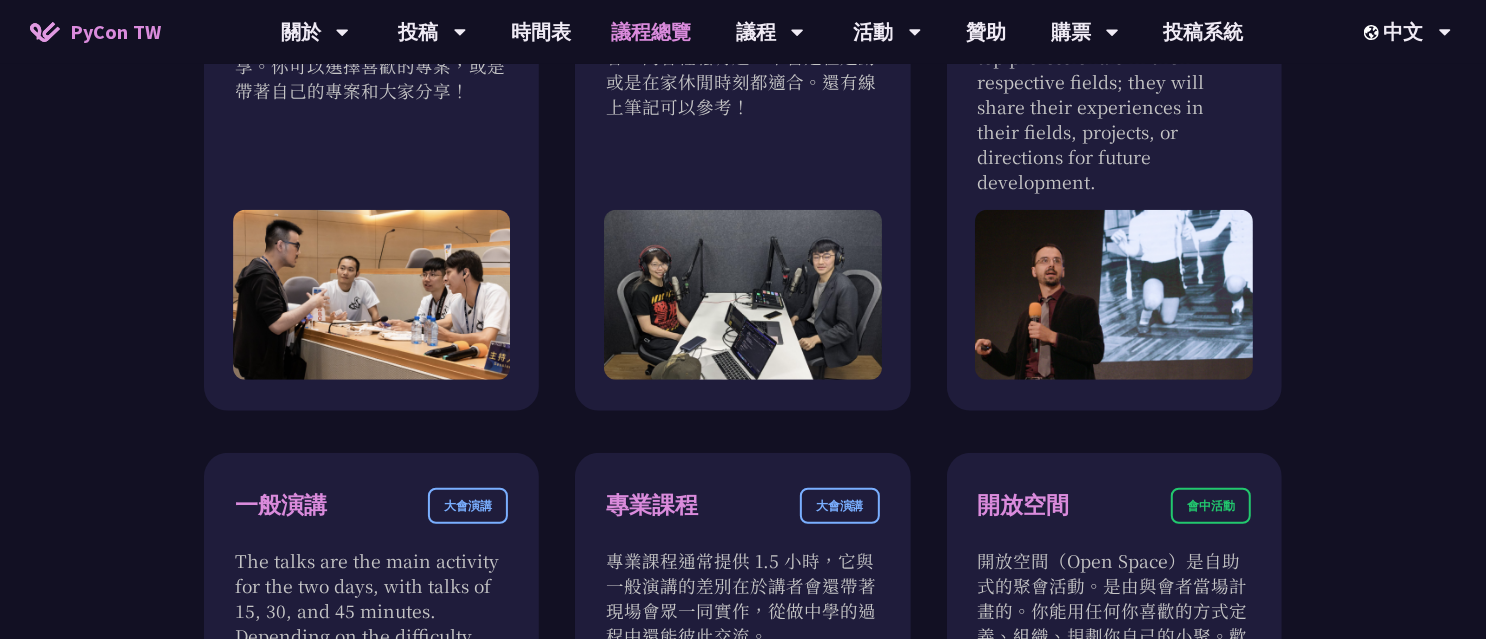 scroll, scrollTop: 799, scrollLeft: 0, axis: vertical 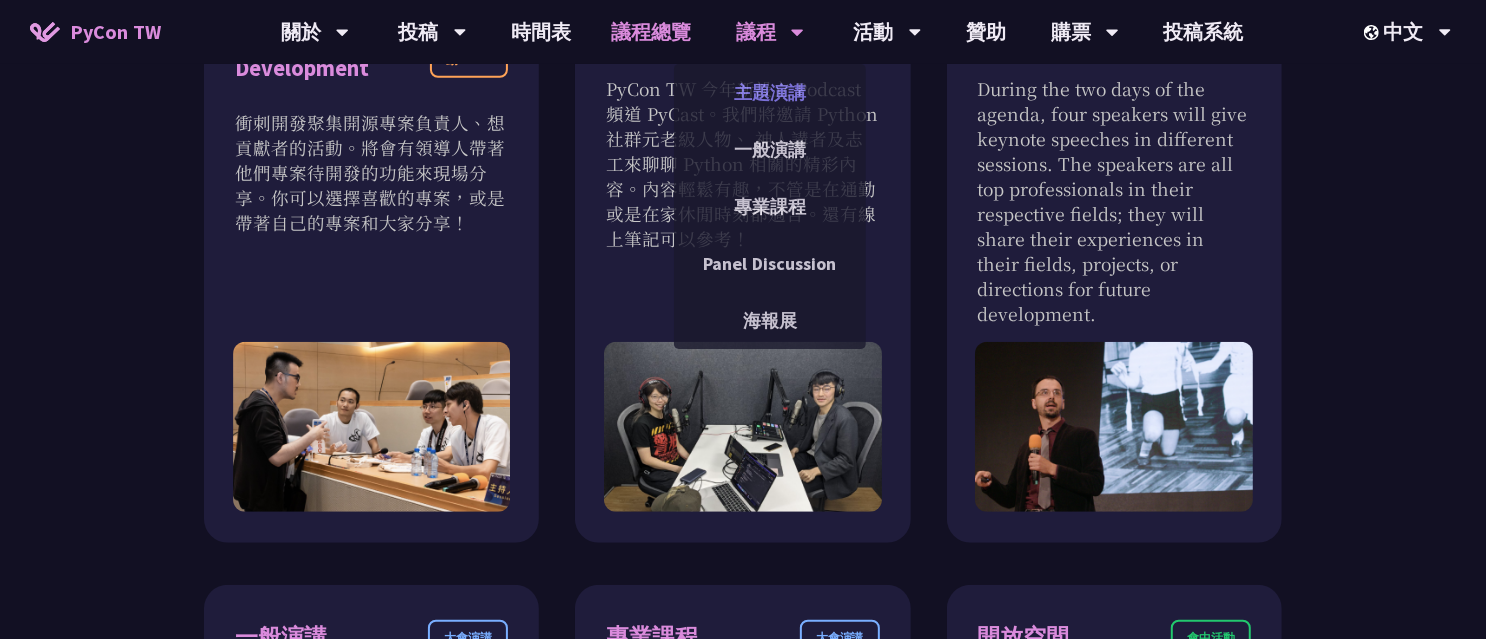 click on "主題演講" at bounding box center [770, 92] 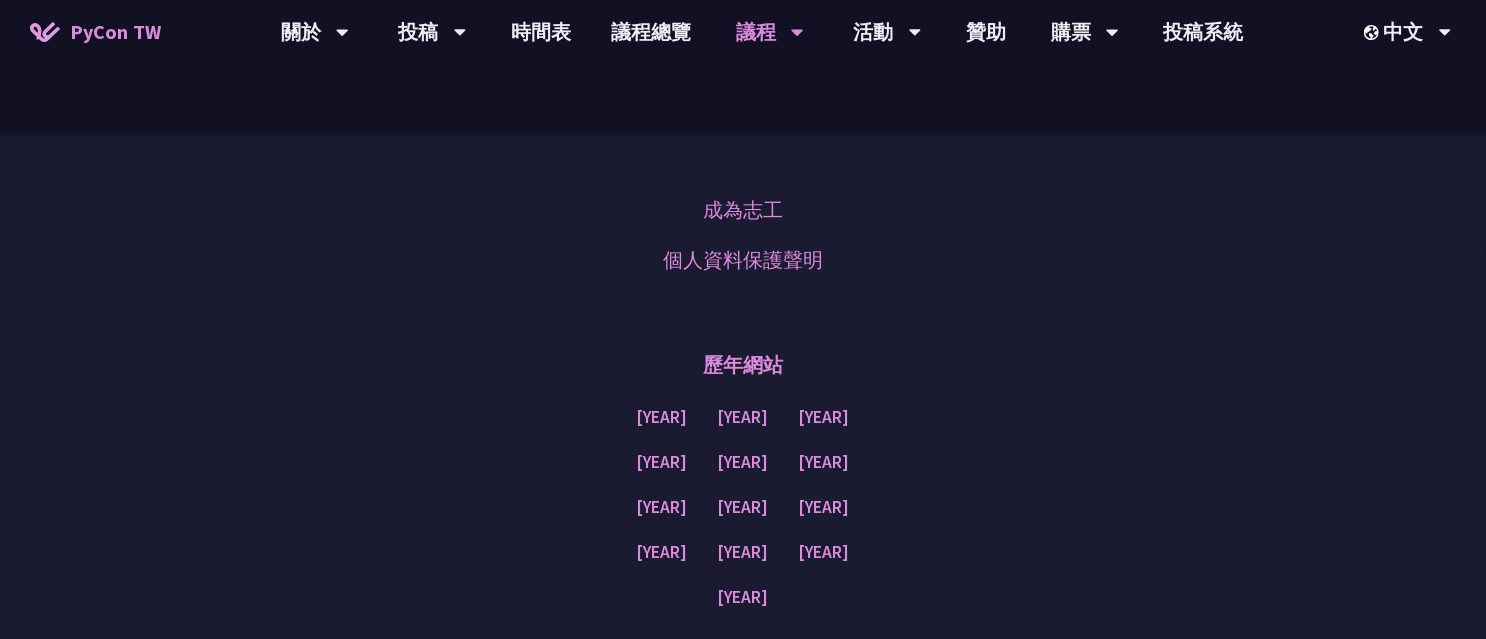 scroll, scrollTop: 3599, scrollLeft: 0, axis: vertical 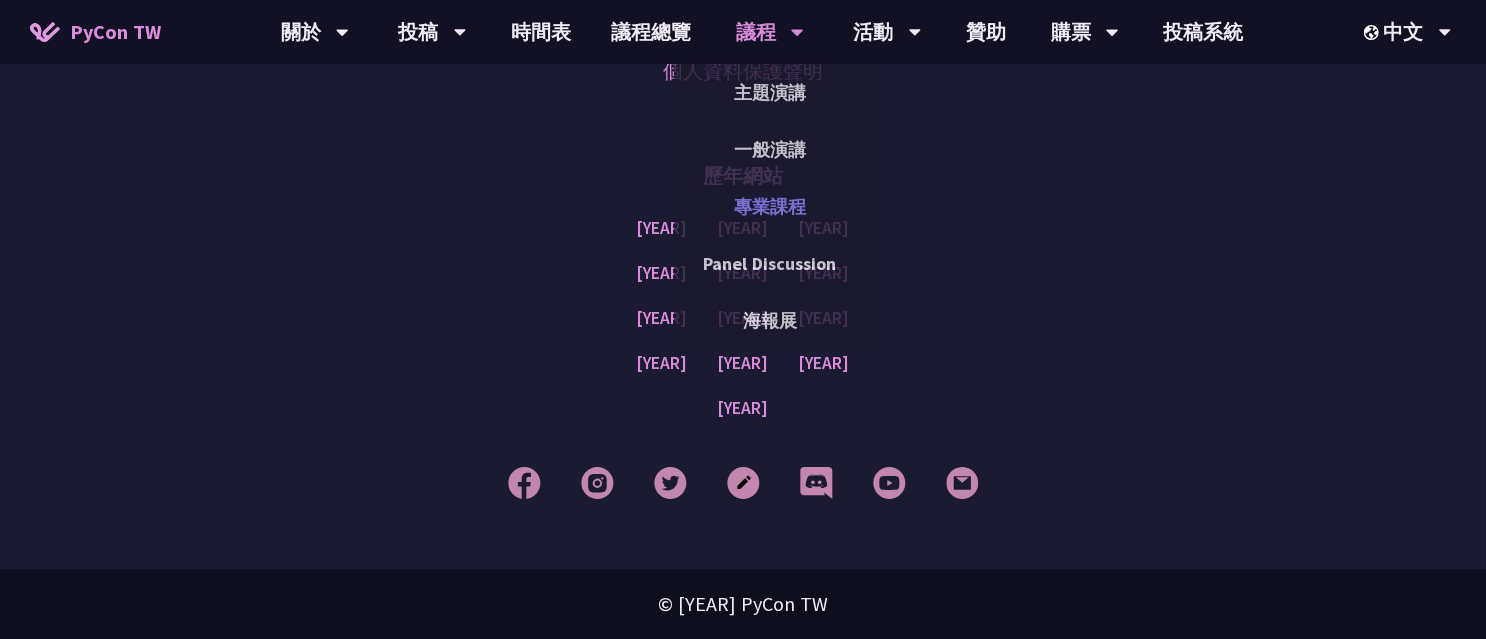 click on "專業課程" at bounding box center (770, 206) 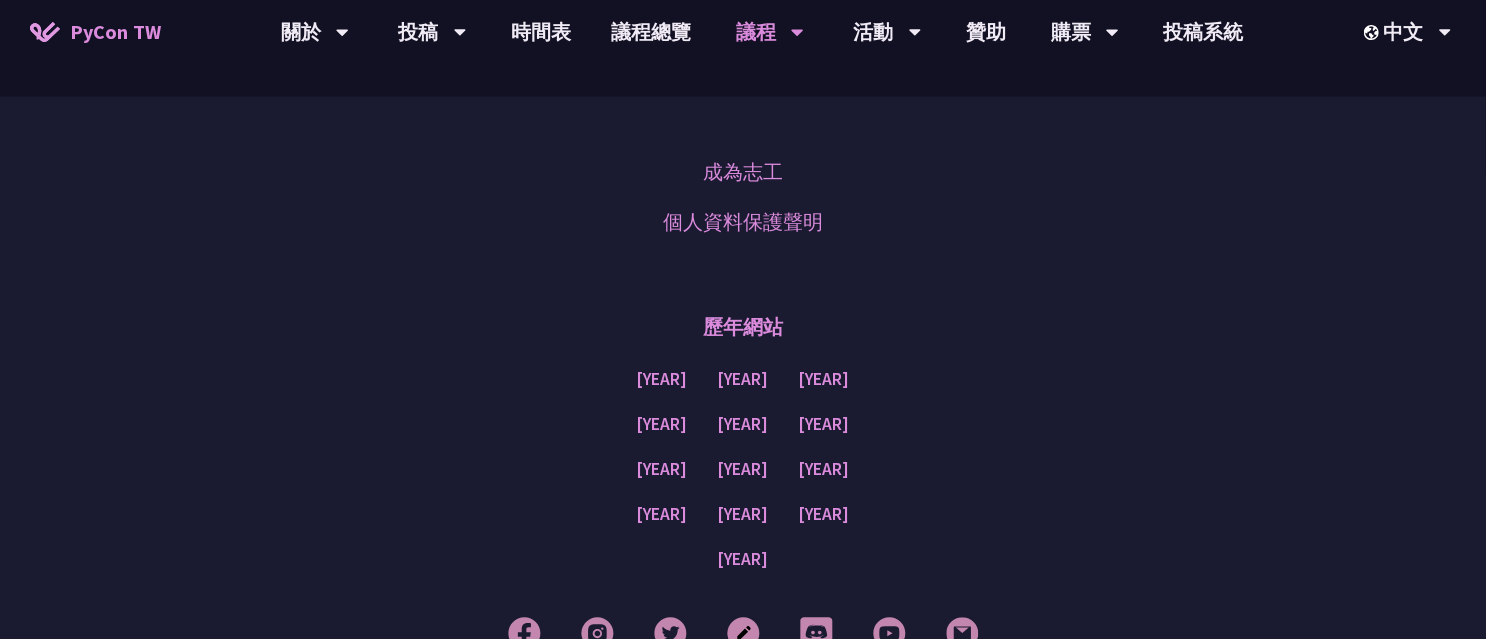 scroll, scrollTop: 1866, scrollLeft: 0, axis: vertical 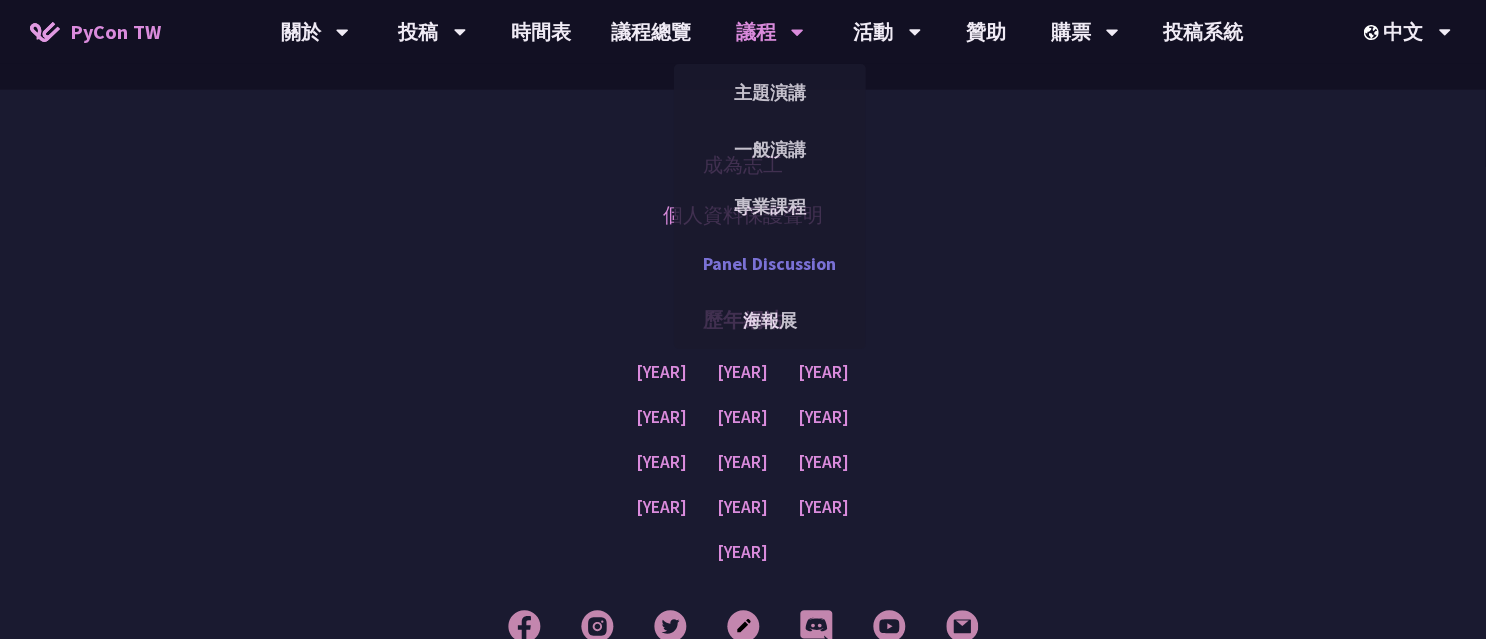 click on "Panel Discussion" at bounding box center [770, 263] 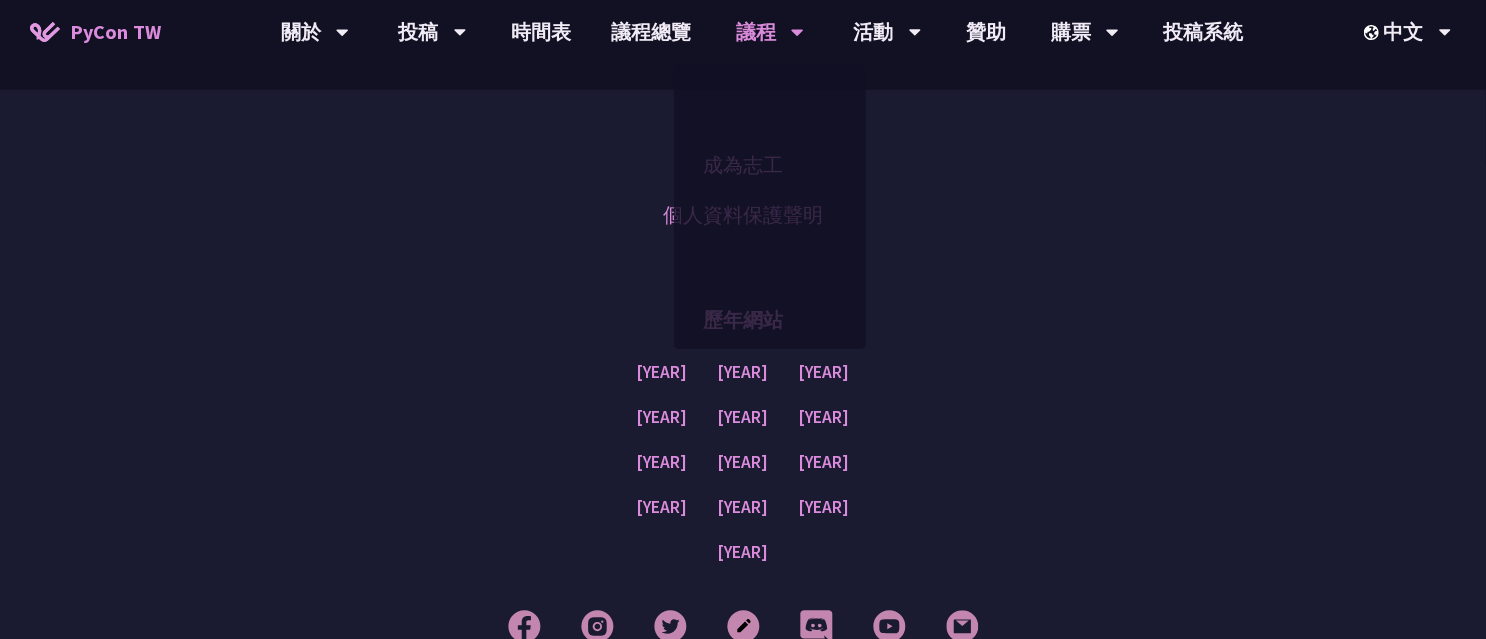 scroll, scrollTop: 0, scrollLeft: 0, axis: both 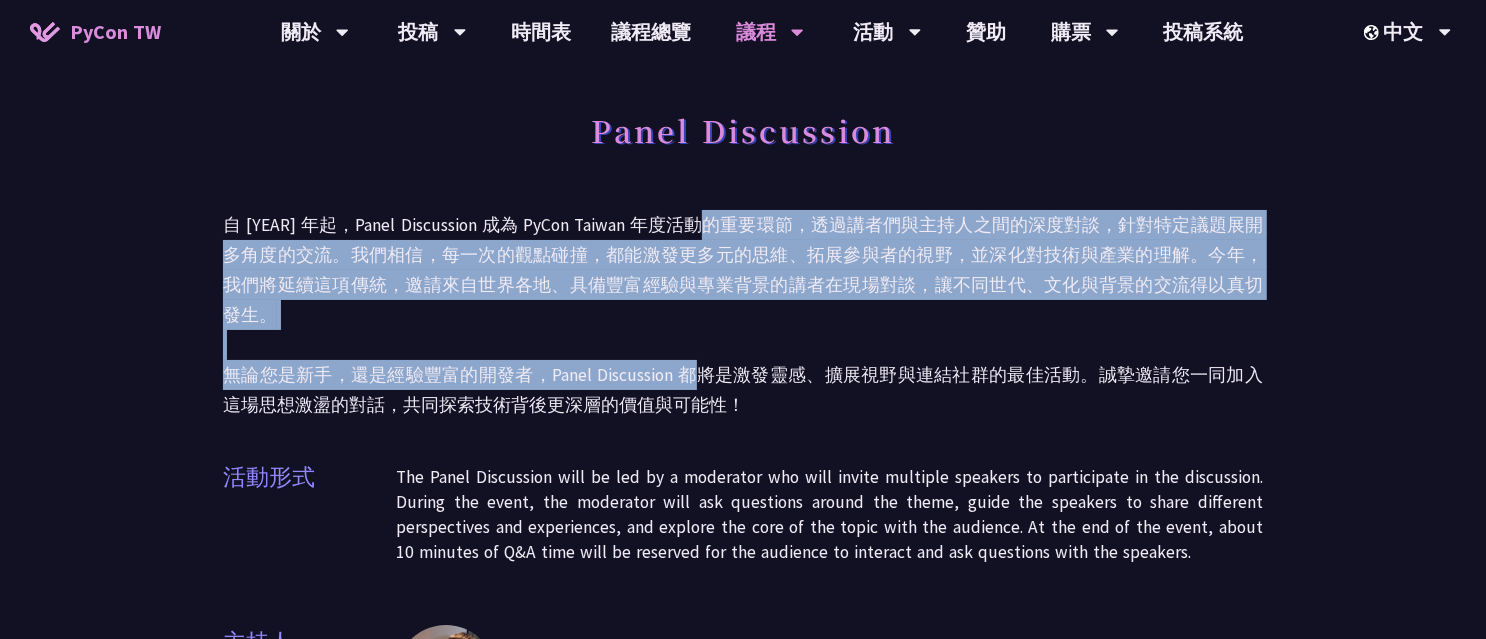 drag, startPoint x: 709, startPoint y: 225, endPoint x: 690, endPoint y: 354, distance: 130.39172 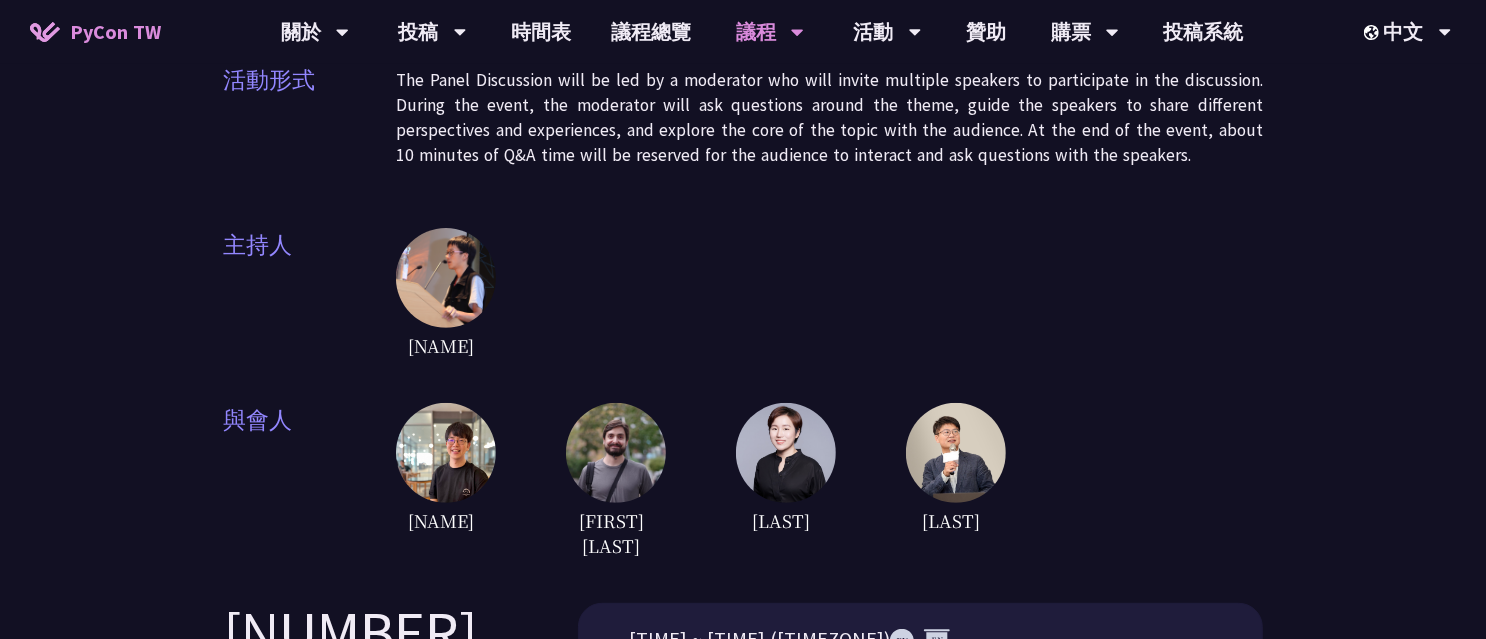 scroll, scrollTop: 0, scrollLeft: 0, axis: both 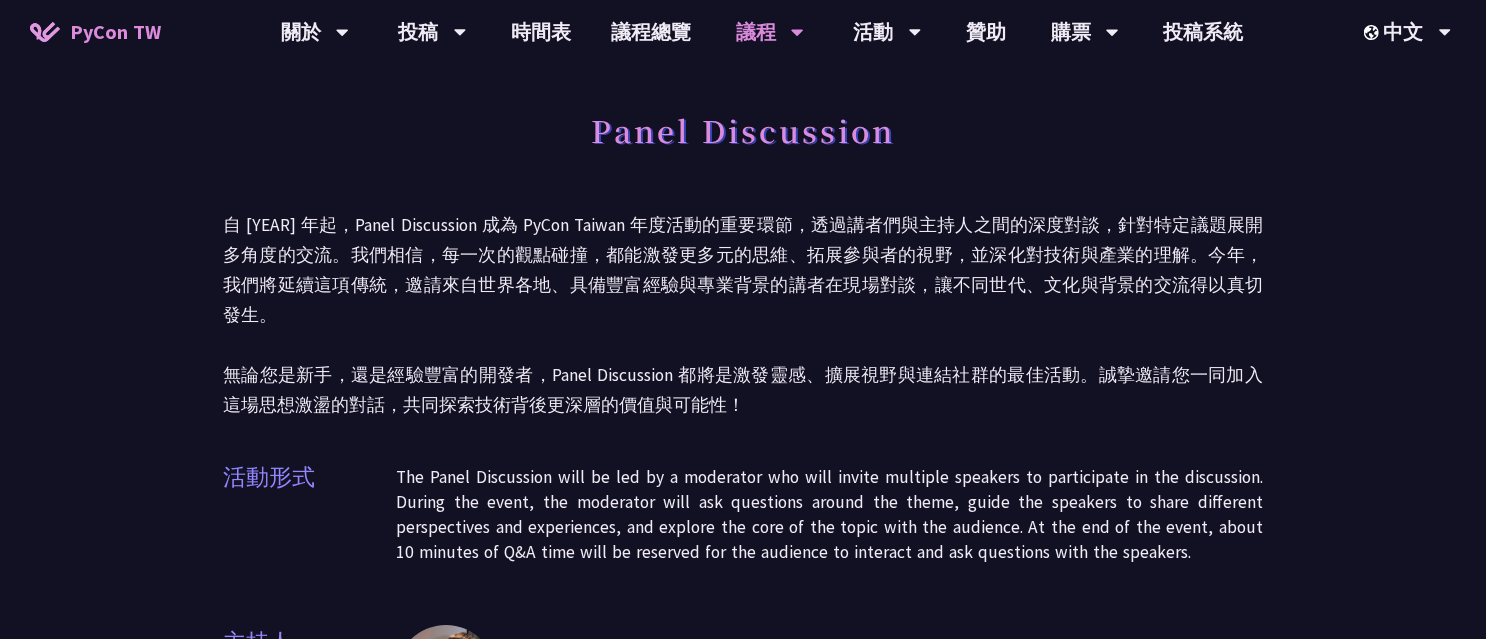 click on "自 [YEAR] 年起，Panel Discussion 成為 PyCon Taiwan 年度活動的重要環節，透過講者們與主持人之間的深度對談，針對特定議題展開多角度的交流。我們相信，每一次的觀點碰撞，都能激發更多元的思維、拓展參與者的視野，並深化對技術與產業的理解。今年，我們將延續這項傳統，邀請來自世界各地、具備豐富經驗與專業背景的講者在現場對談，讓不同世代、文化與背景的交流得以真切發生。 無論您是新手，還是經驗豐富的開發者，Panel Discussion 都將是激發靈感、擴展視野與連結社群的最佳活動。誠摯邀請您一同加入這場思想激盪的對話，共同探索技術背後更深層的價值與可能性！" at bounding box center (743, 315) 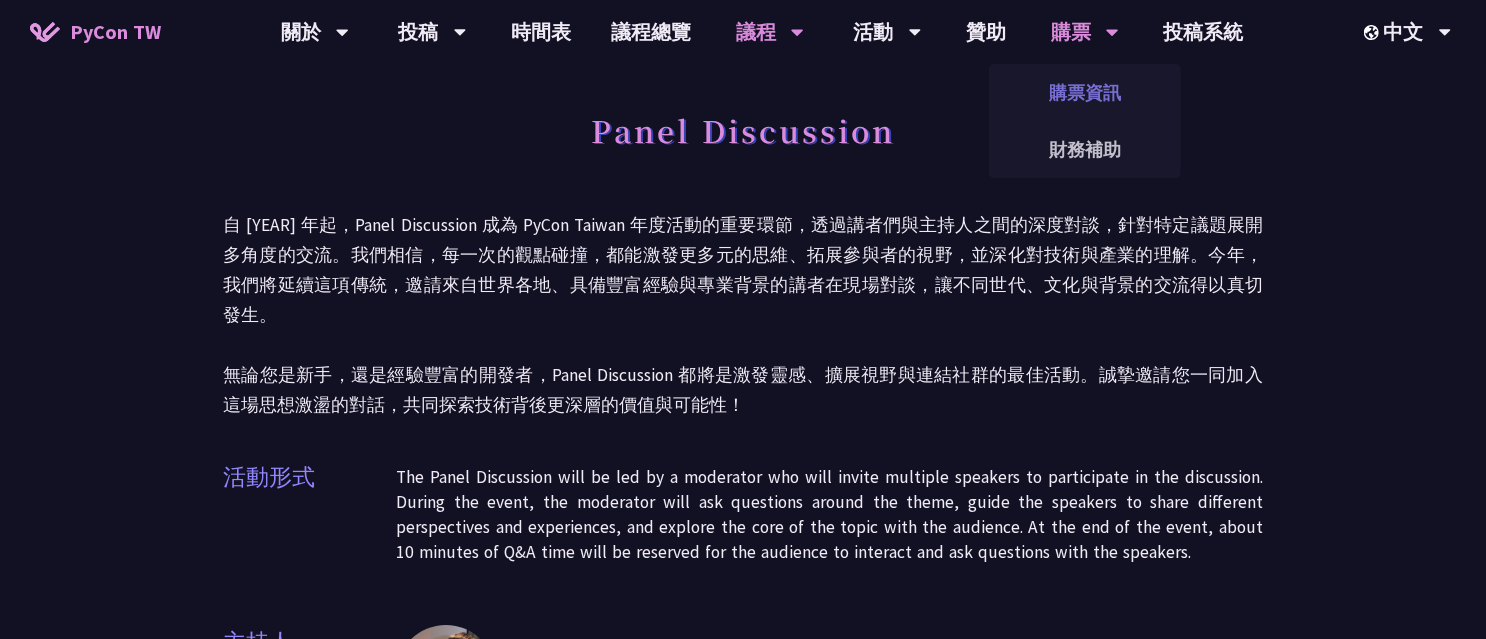 click on "購票資訊" at bounding box center [1085, 92] 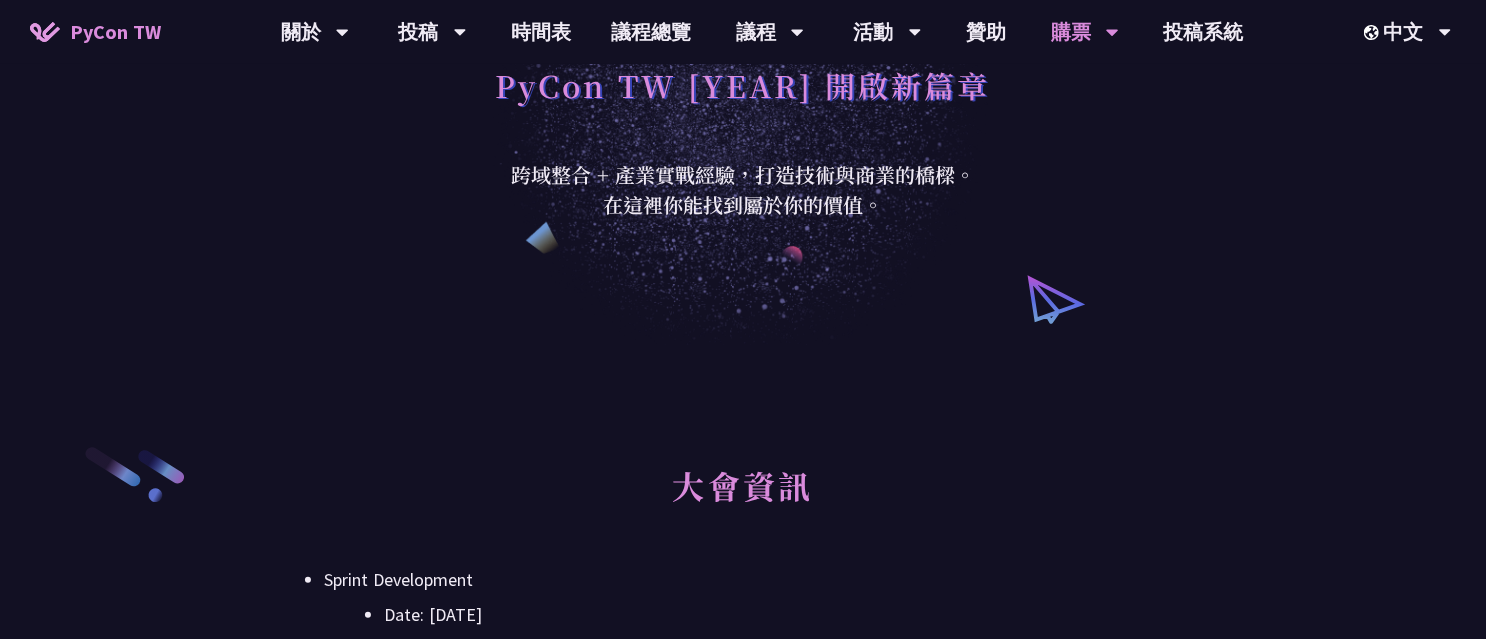 scroll, scrollTop: 0, scrollLeft: 0, axis: both 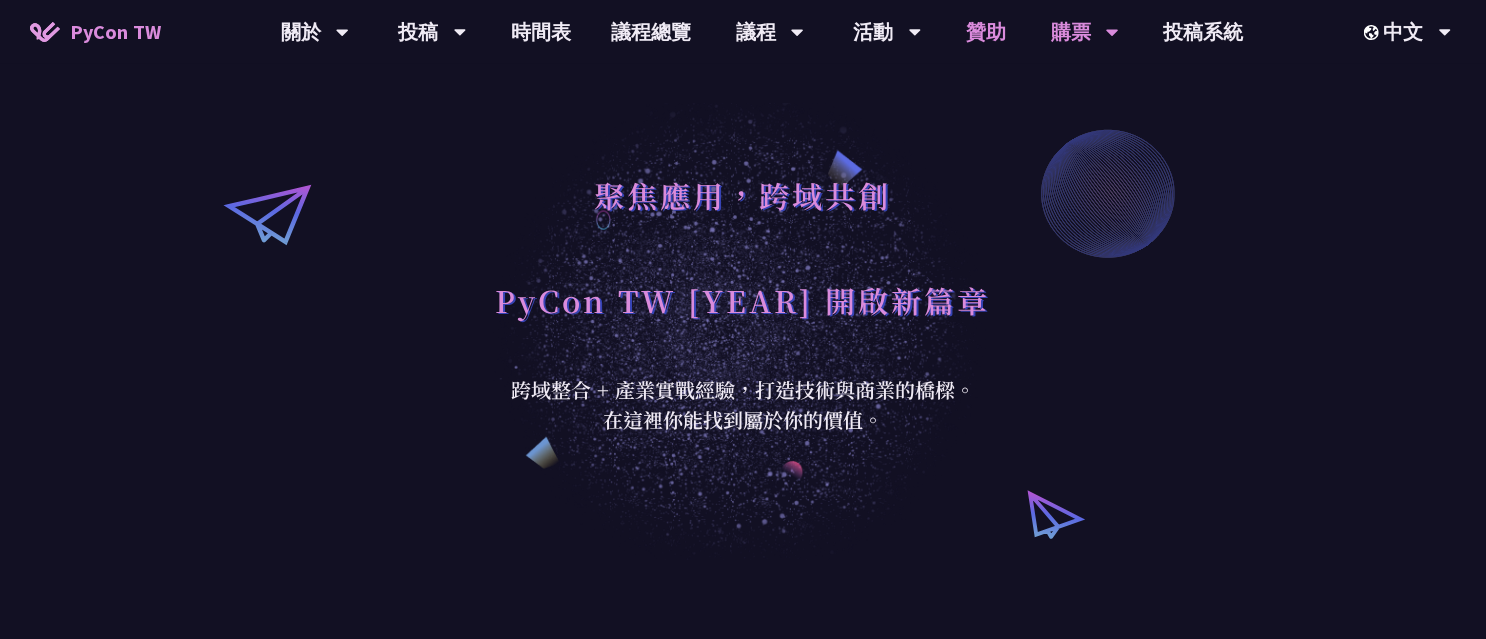 click on "贊助" at bounding box center [986, 32] 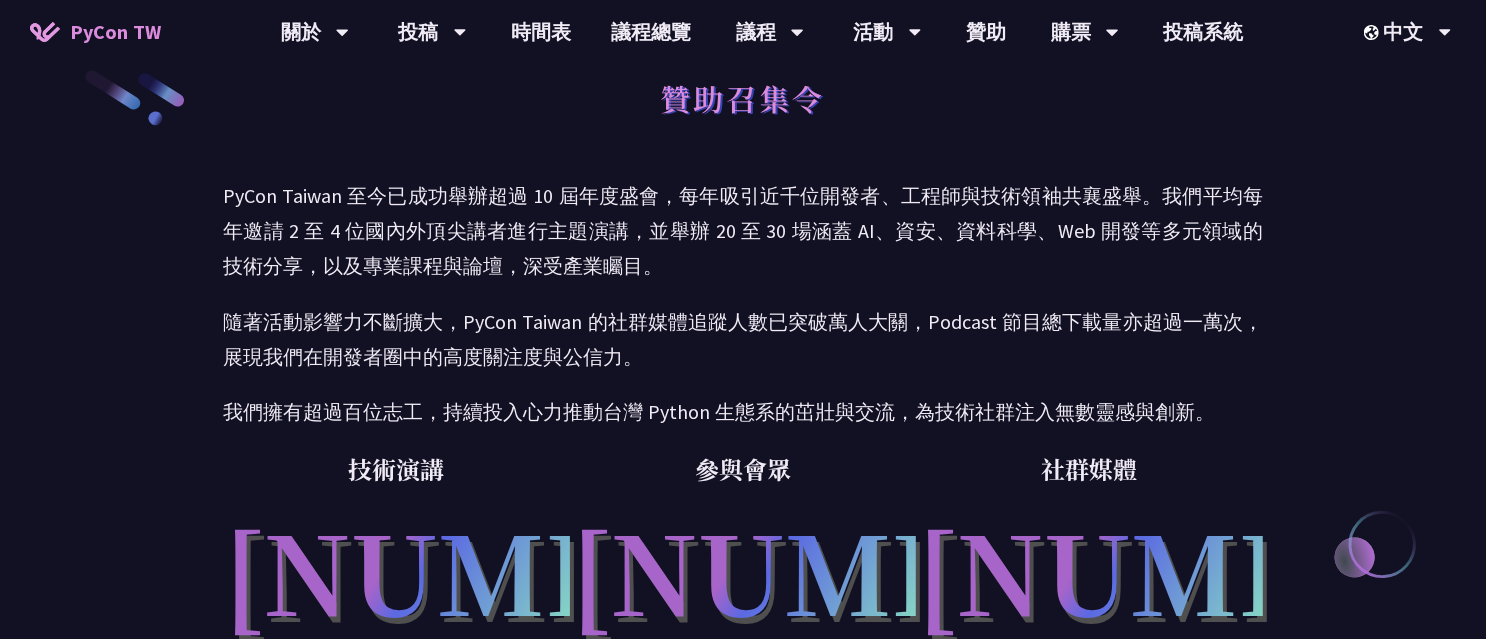 scroll, scrollTop: 0, scrollLeft: 0, axis: both 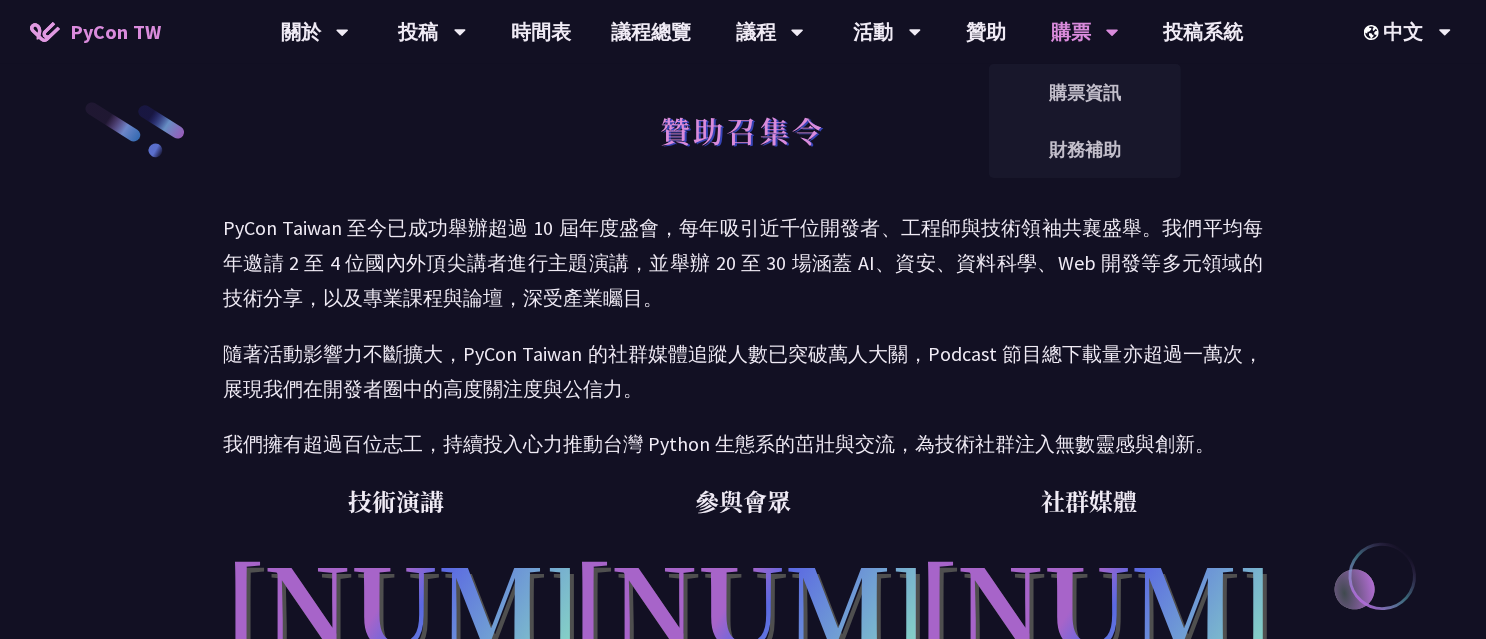 click on "購票" at bounding box center (315, 32) 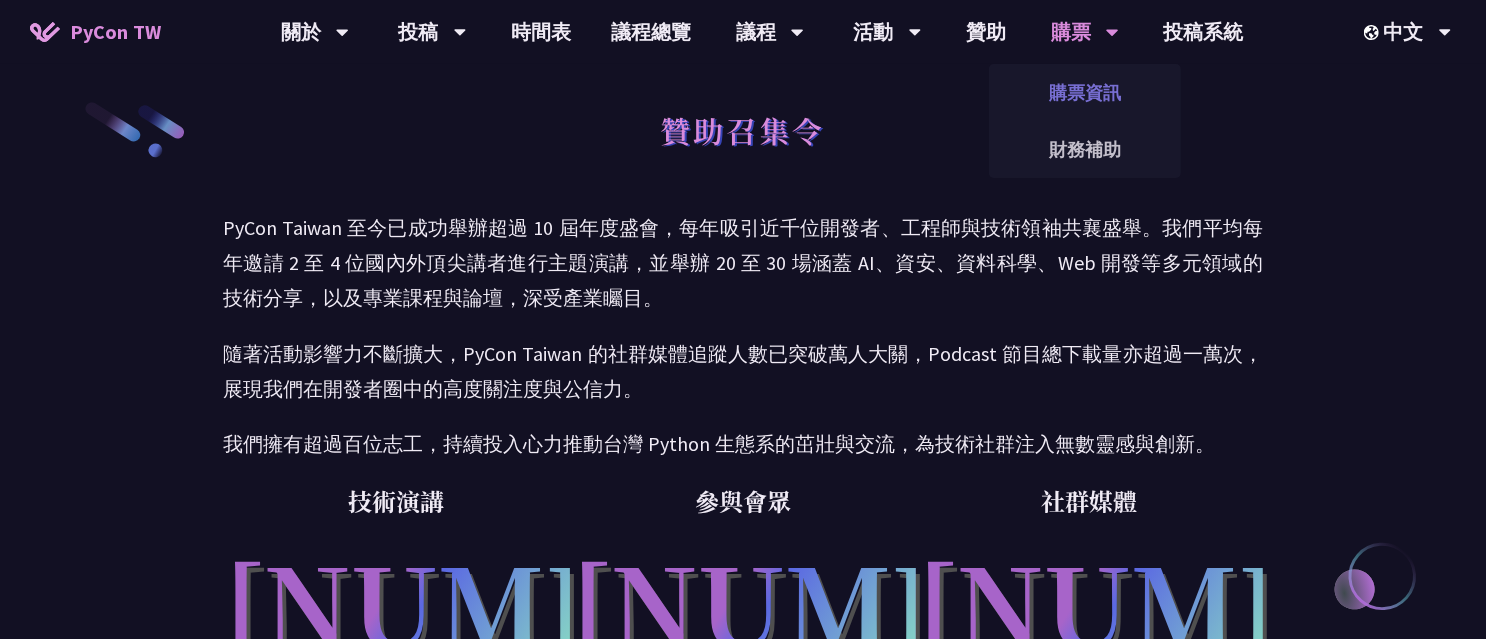 click on "購票資訊" at bounding box center [1085, 92] 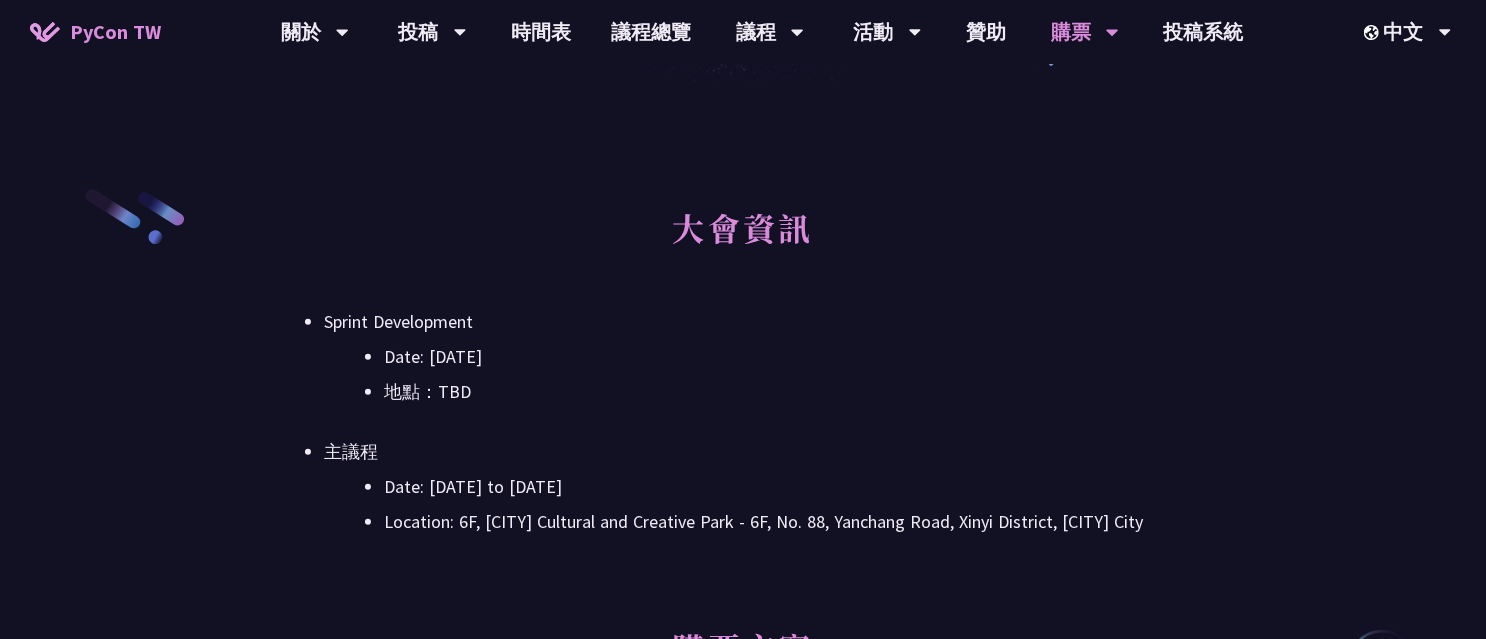 scroll, scrollTop: 533, scrollLeft: 0, axis: vertical 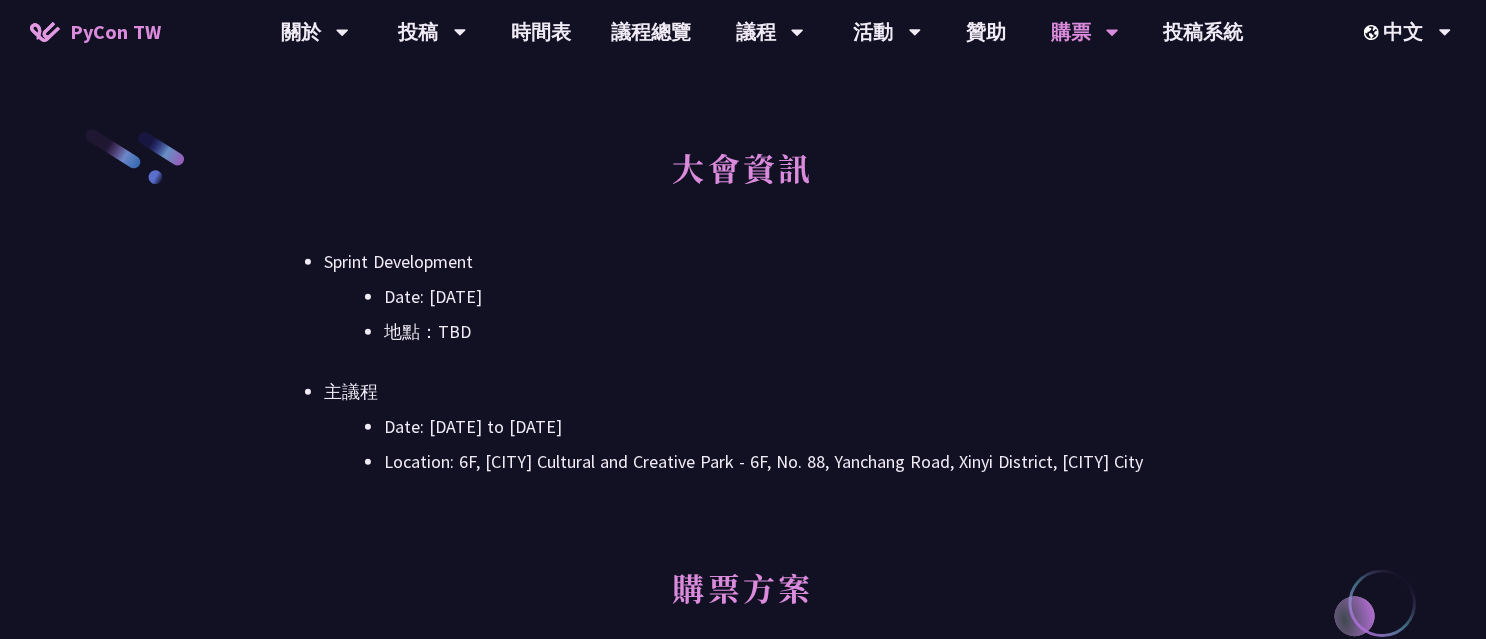 click on "Sprint Development
Date: [DATE]   Location: TBD
Main Agenda
Date: [DATE] to [DATE]   Location: 6F, [CITY] Cultural and Creative Park - No. 88, Yanchang Road, Xinyi District, [CITY] City" at bounding box center (743, 362) 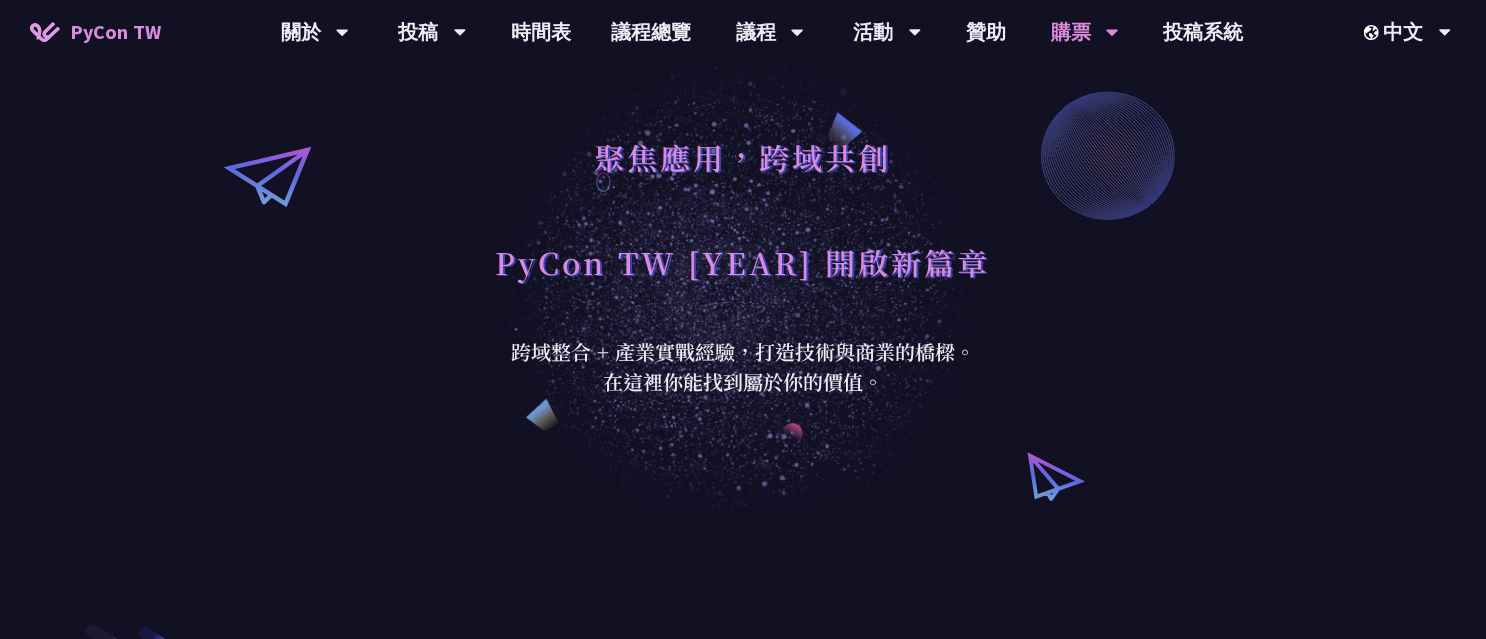 scroll, scrollTop: 0, scrollLeft: 0, axis: both 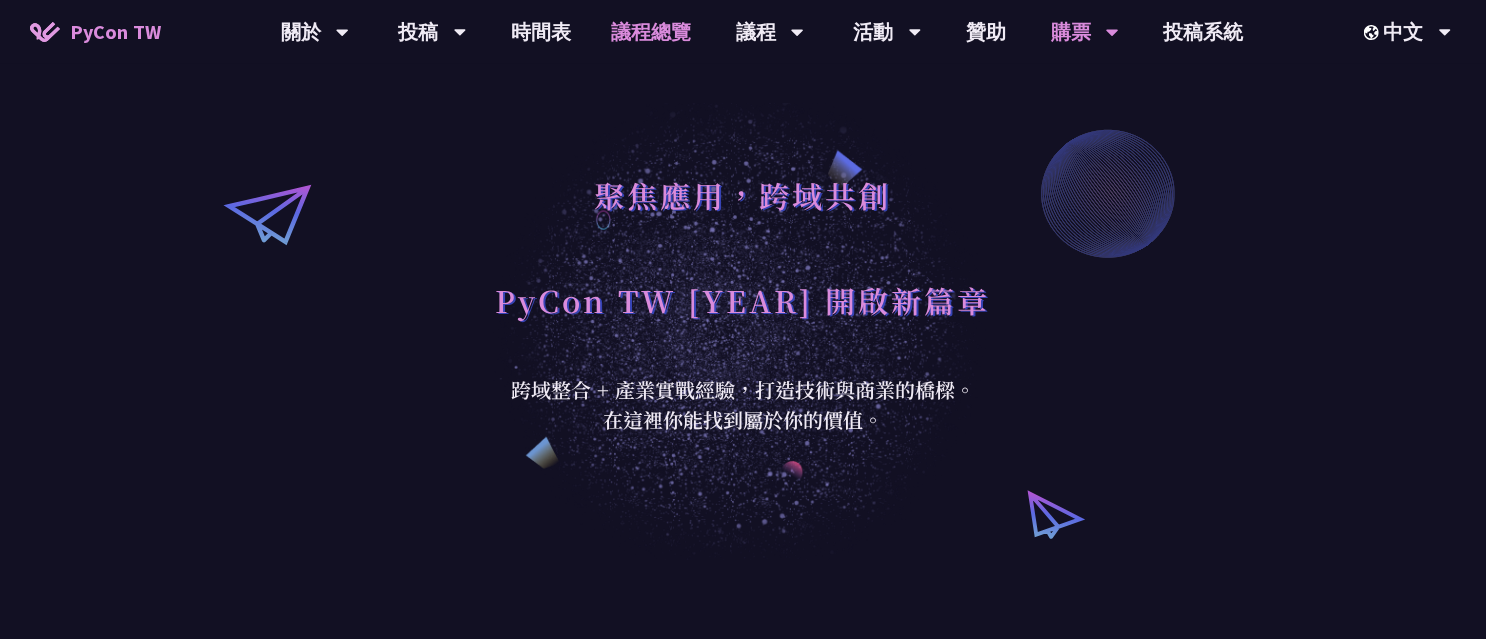 click on "議程總覽" at bounding box center (651, 32) 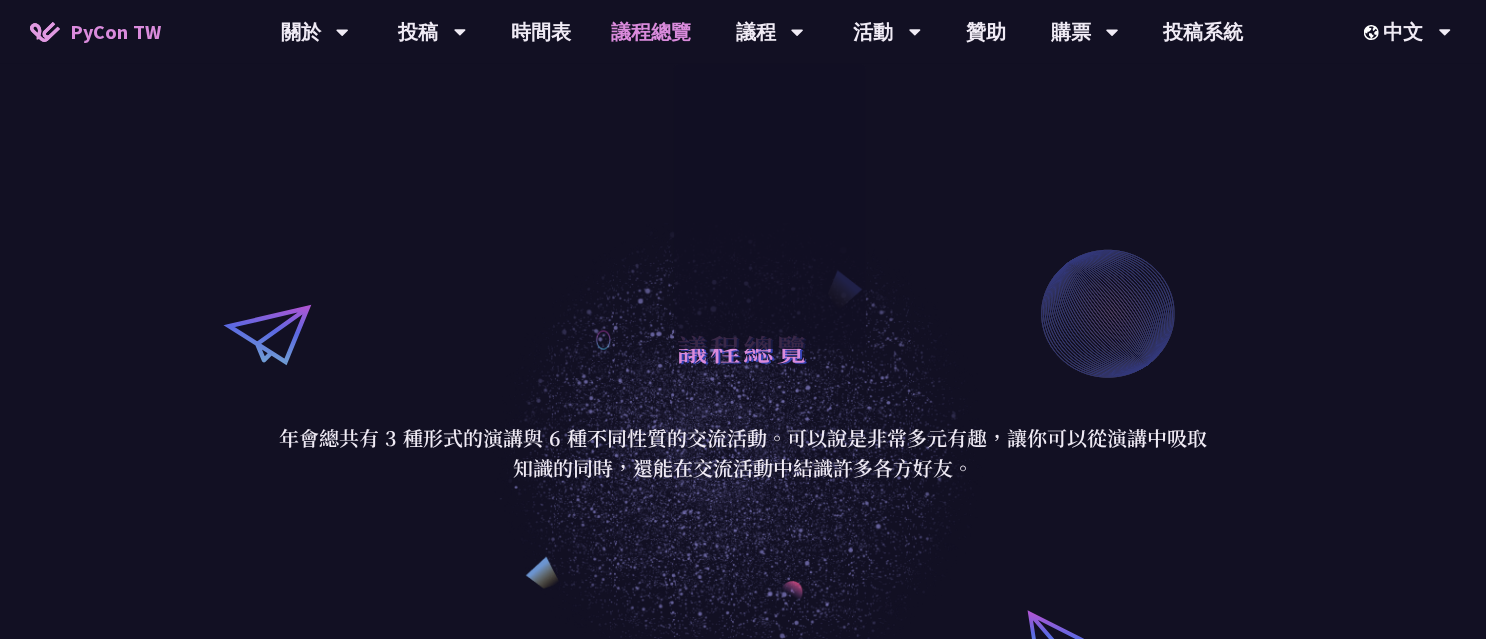 click on "年會總共有 3 種形式的演講與 6 種不同性質的交流活動。可以說是非常多元有趣，讓你可以從演講中吸取知識的同時，還能在交流活動中結識許多各方好友。" at bounding box center [743, 453] 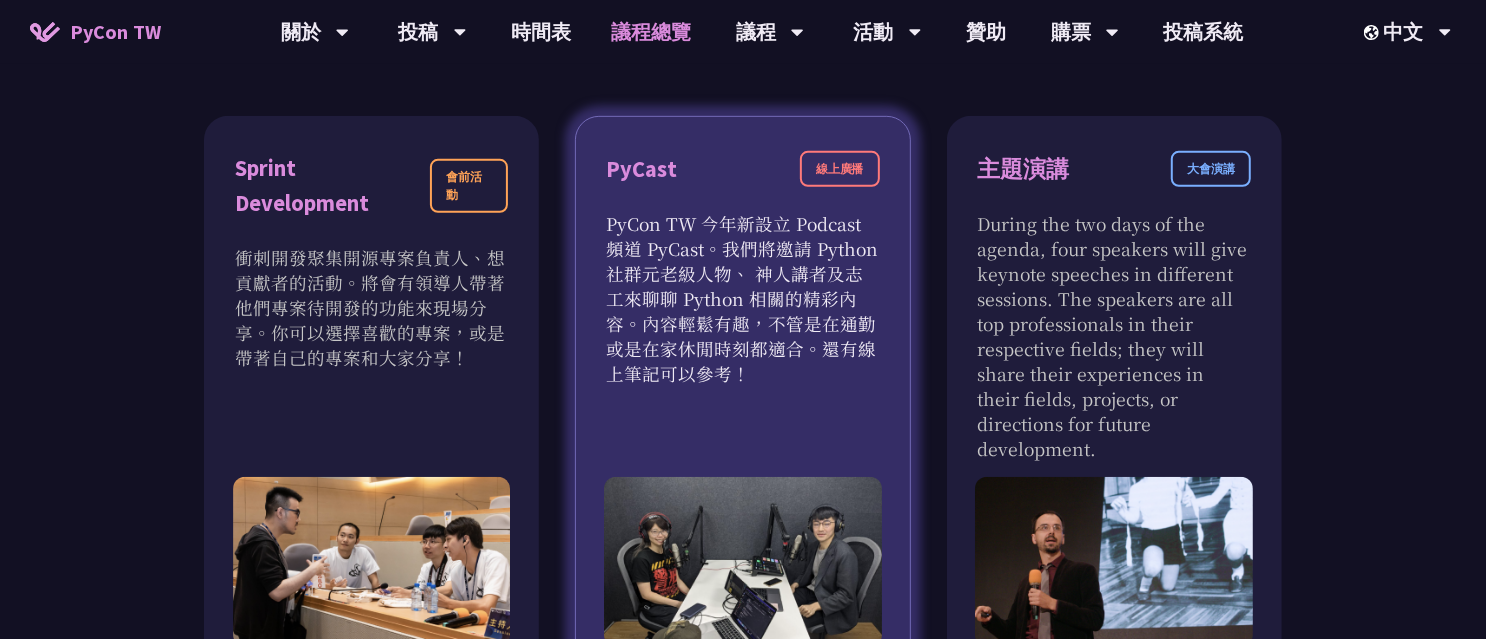 scroll, scrollTop: 666, scrollLeft: 0, axis: vertical 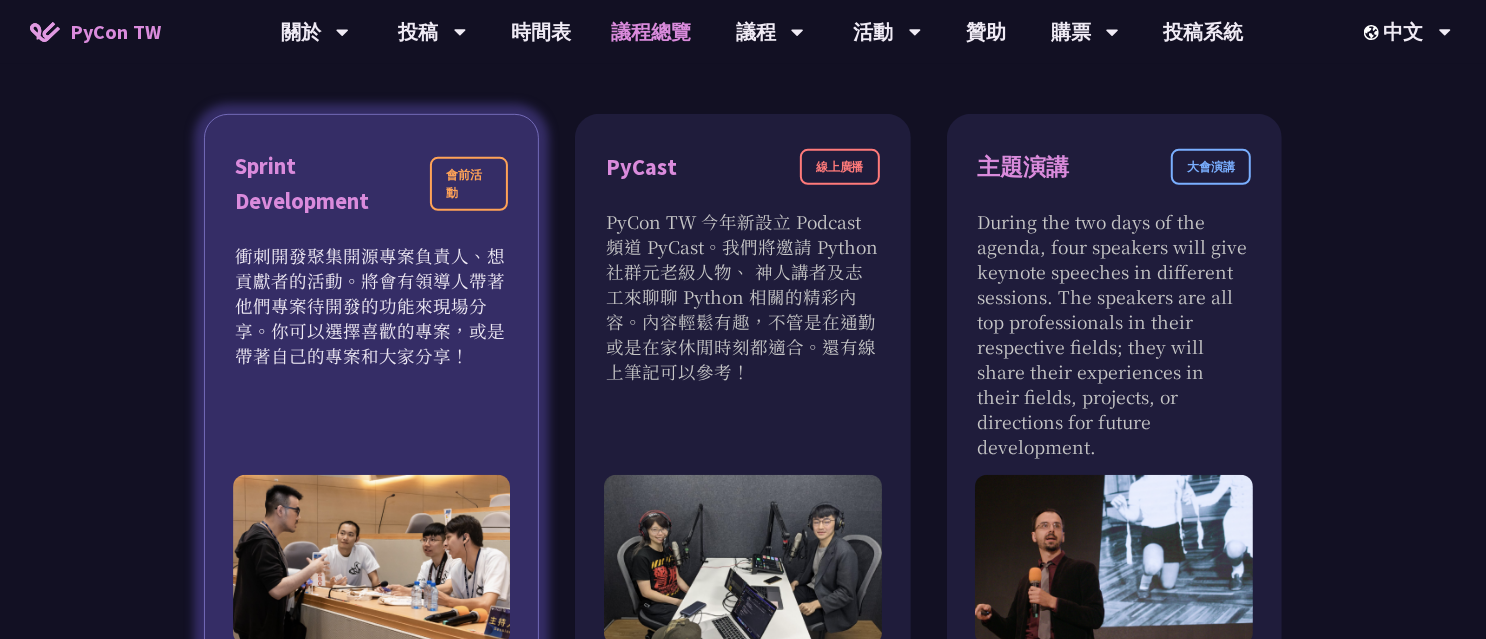 click on "衝刺開發聚集開源專案負責人、想貢獻者的活動。將會有領導人帶著他們專案待開發的功能來現場分享。你可以選擇喜歡的專案，或是帶著自己的專案和大家分享！" at bounding box center (371, 305) 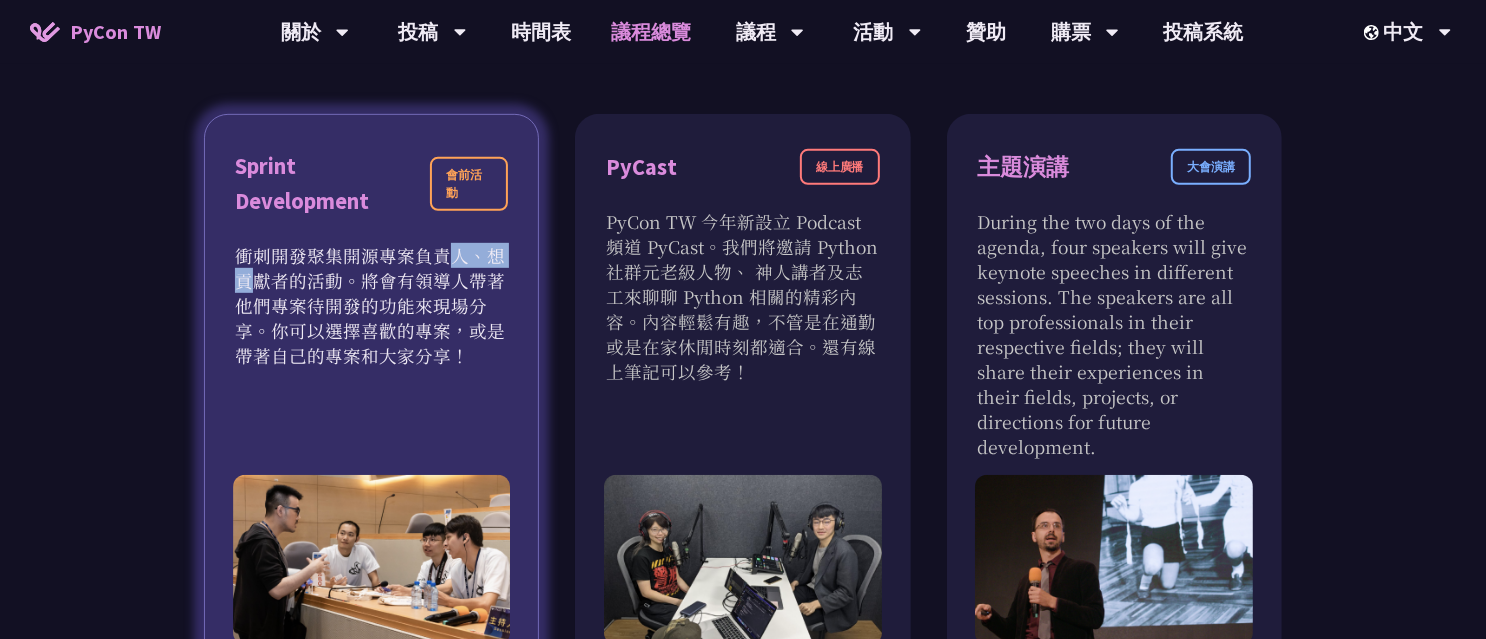 drag, startPoint x: 287, startPoint y: 214, endPoint x: 356, endPoint y: 219, distance: 69.18092 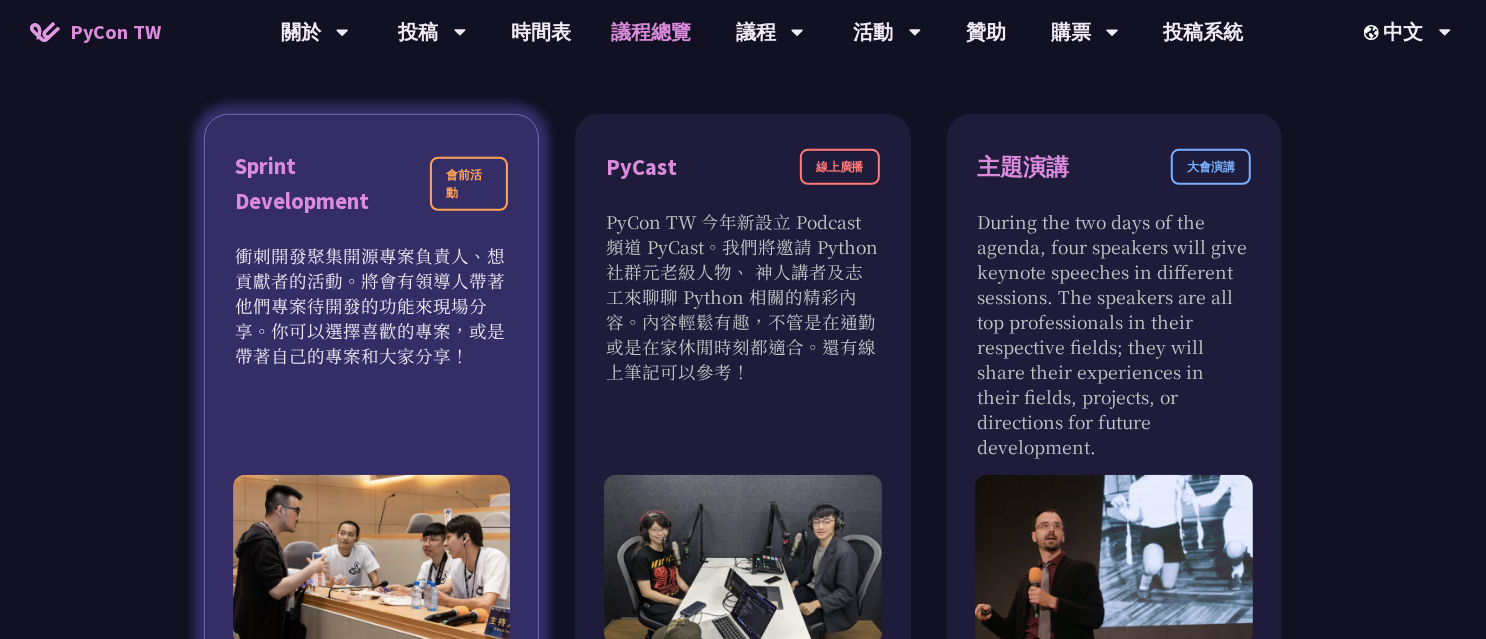 click on "衝刺開發聚集開源專案負責人、想貢獻者的活動。將會有領導人帶著他們專案待開發的功能來現場分享。你可以選擇喜歡的專案，或是帶著自己的專案和大家分享！" at bounding box center (371, 305) 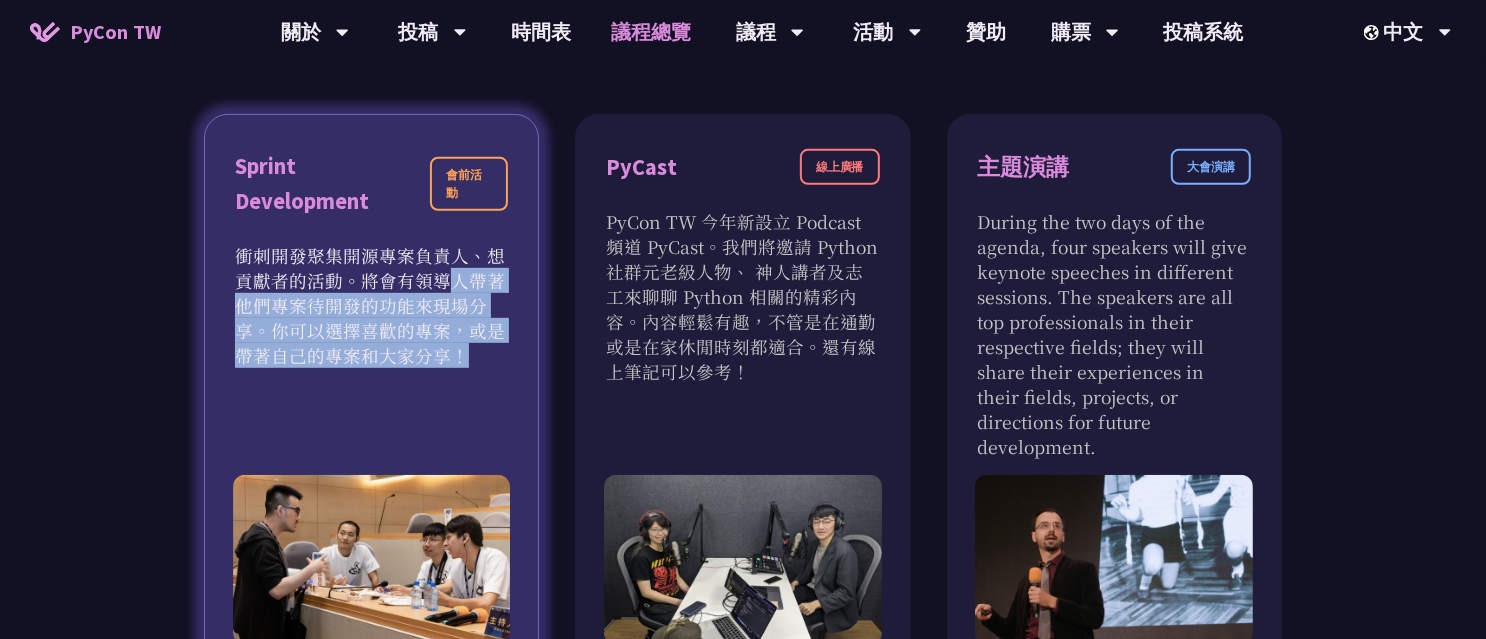 drag, startPoint x: 292, startPoint y: 249, endPoint x: 308, endPoint y: 336, distance: 88.45903 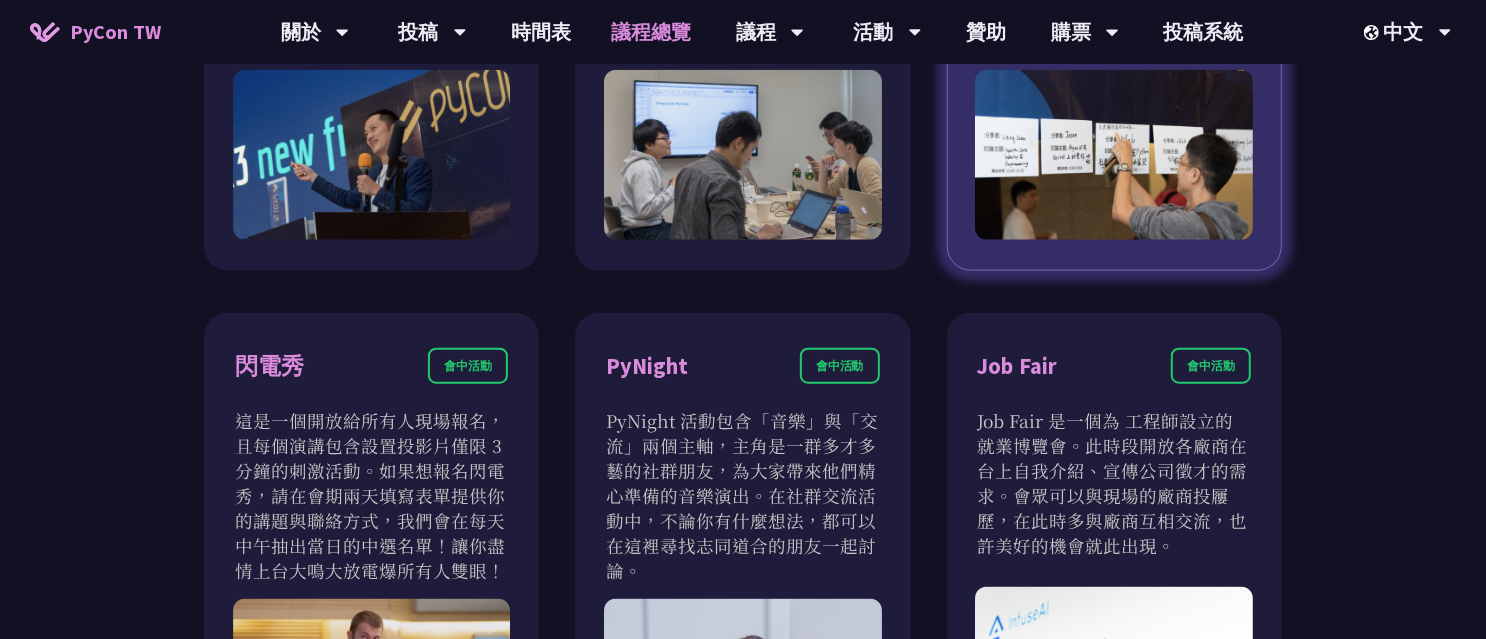 scroll, scrollTop: 1733, scrollLeft: 0, axis: vertical 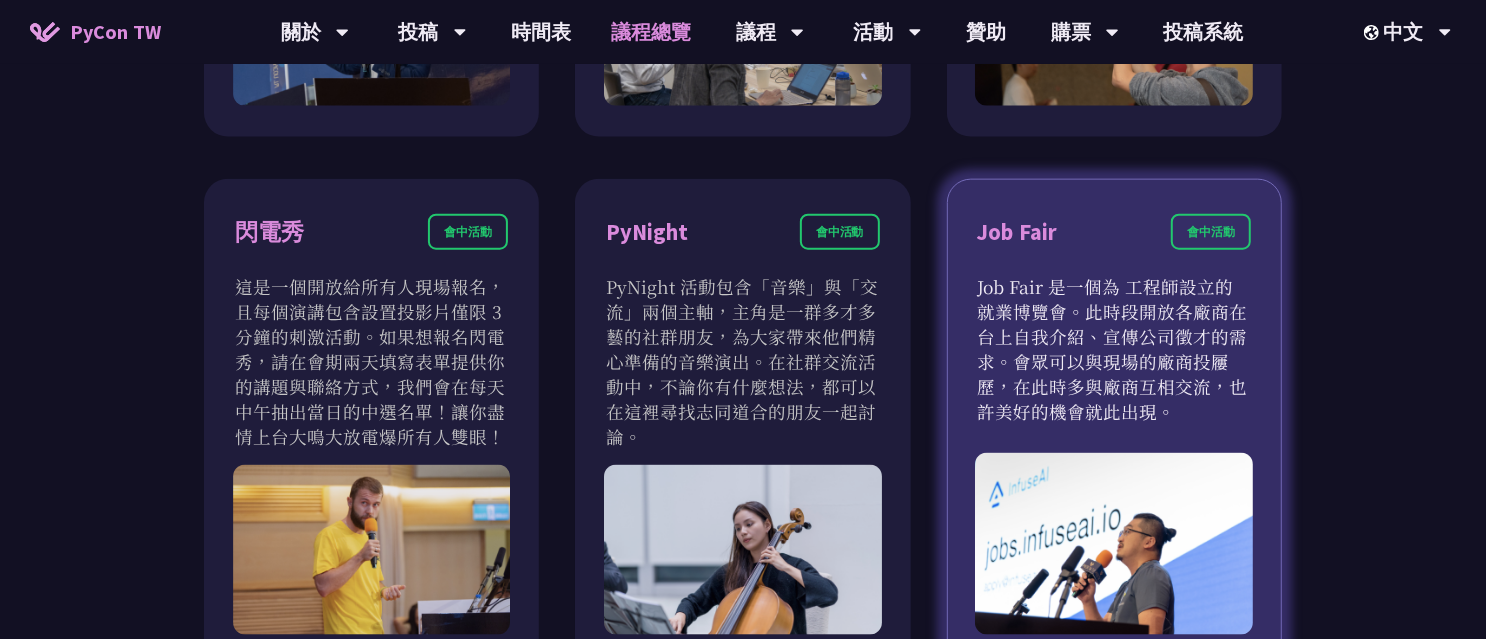 click on "Job Fair 是一個為 工程師設立的就業博覽會。此時段開放各廠商在台上自我介紹、宣傳公司徵才的需求。會眾可以與現場的廠商投屨歷，在此時多與廠商互相交流，也許美好的機會就此出現。" at bounding box center (1114, 349) 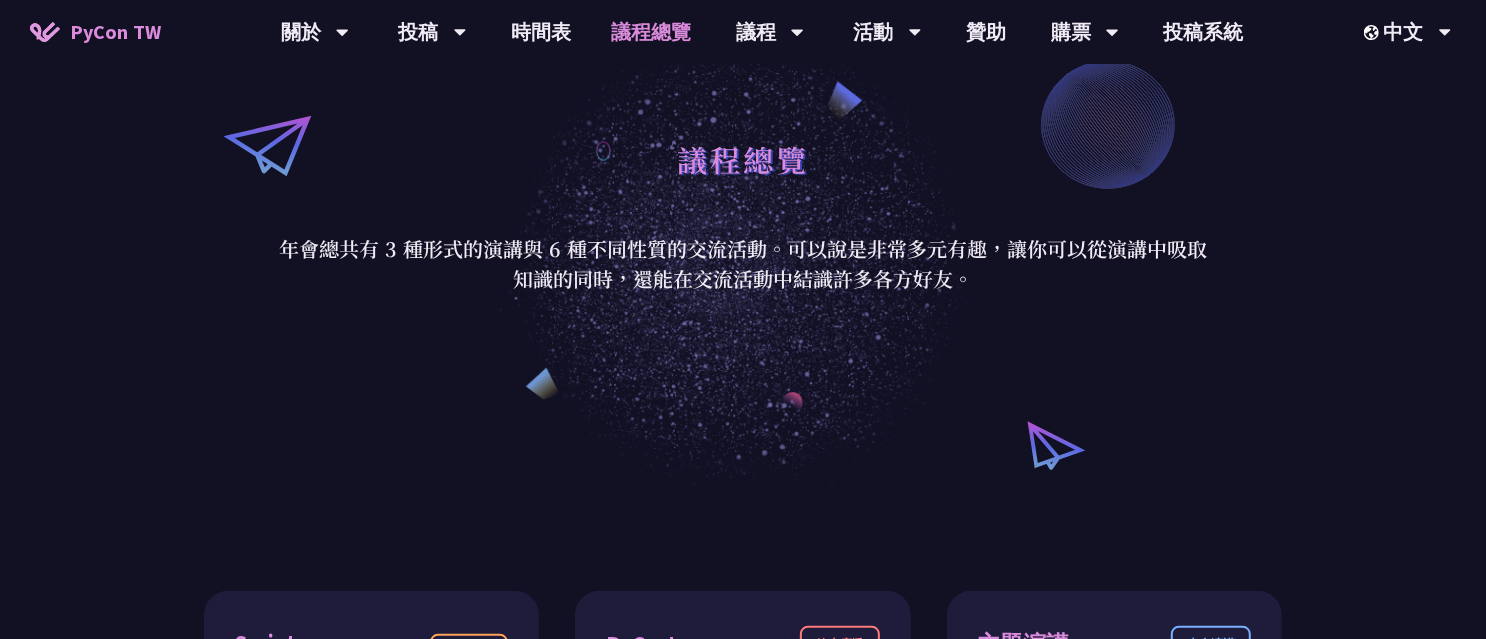 scroll, scrollTop: 0, scrollLeft: 0, axis: both 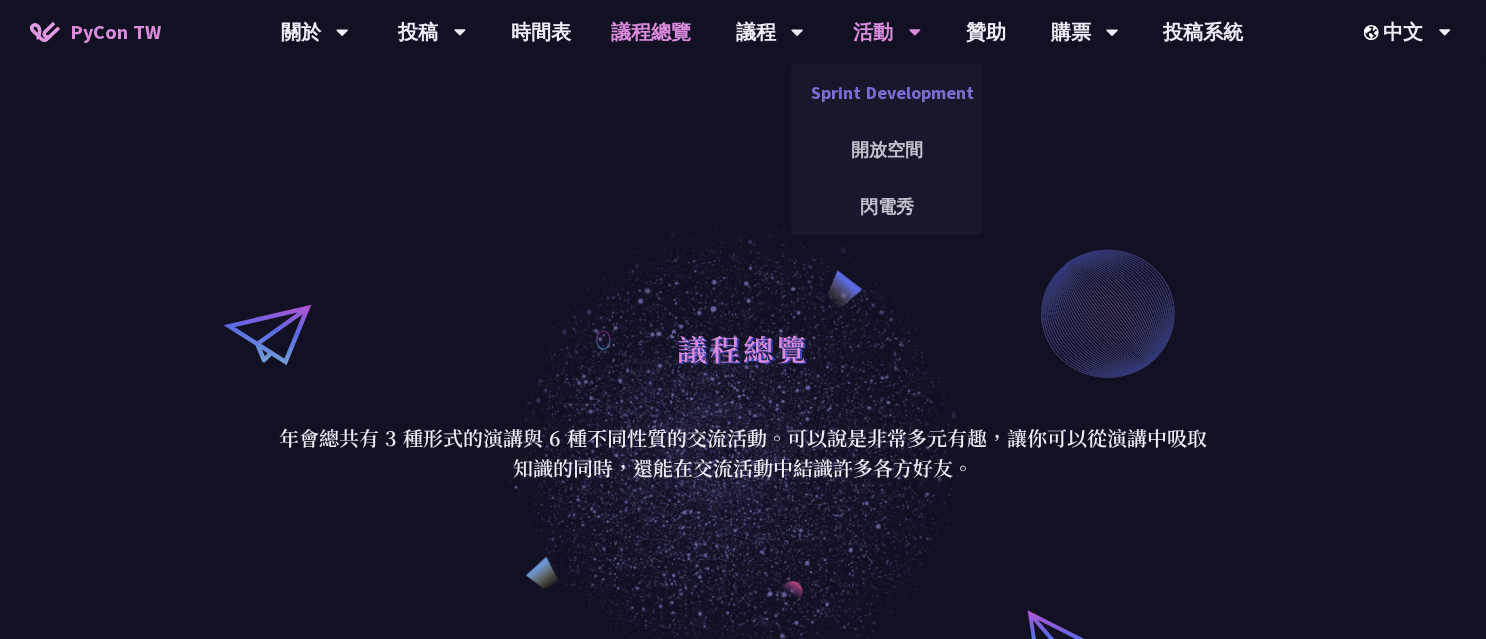 click on "Sprint Development" at bounding box center (887, 92) 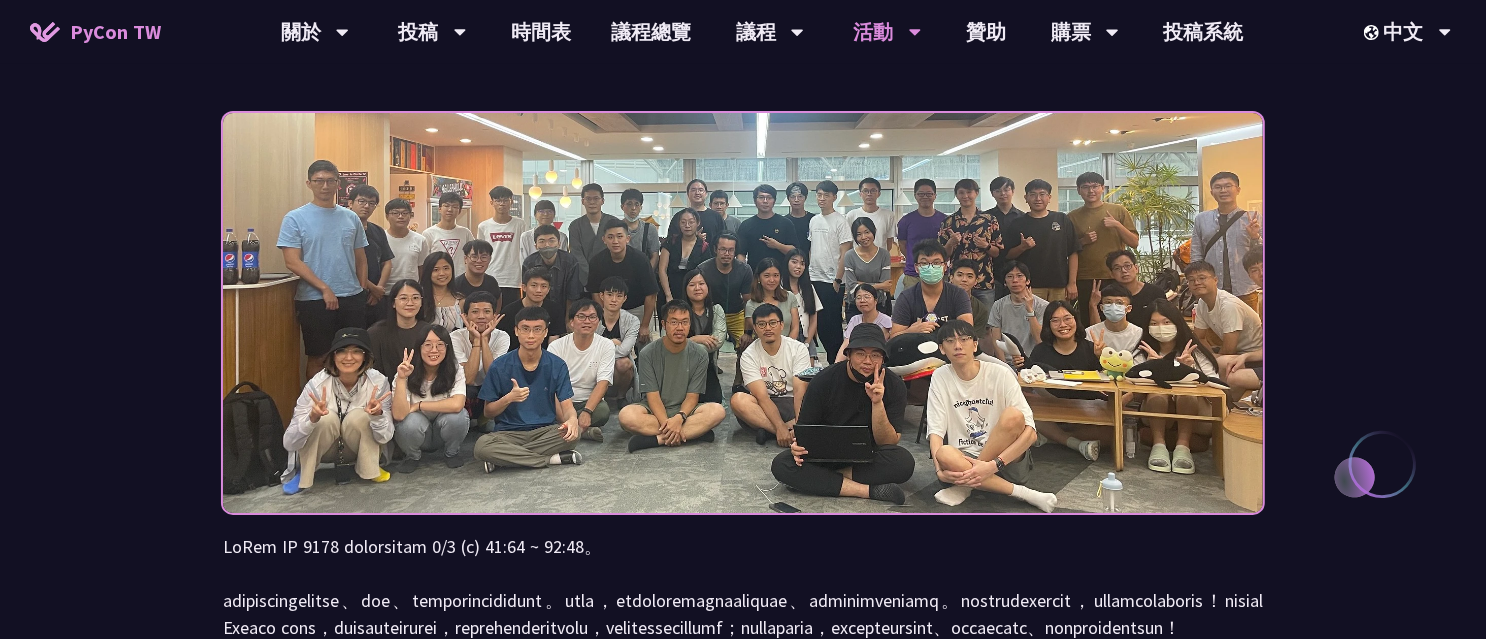 scroll, scrollTop: 399, scrollLeft: 0, axis: vertical 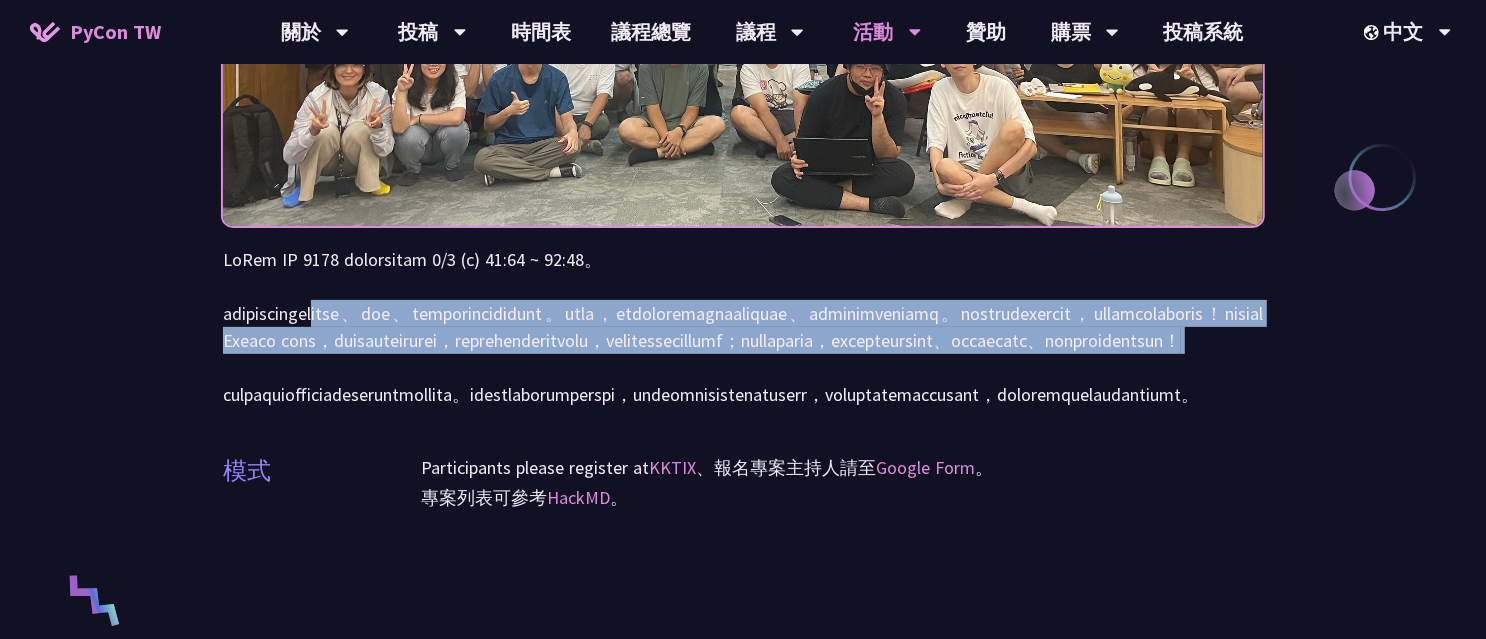drag, startPoint x: 434, startPoint y: 321, endPoint x: 577, endPoint y: 408, distance: 167.38579 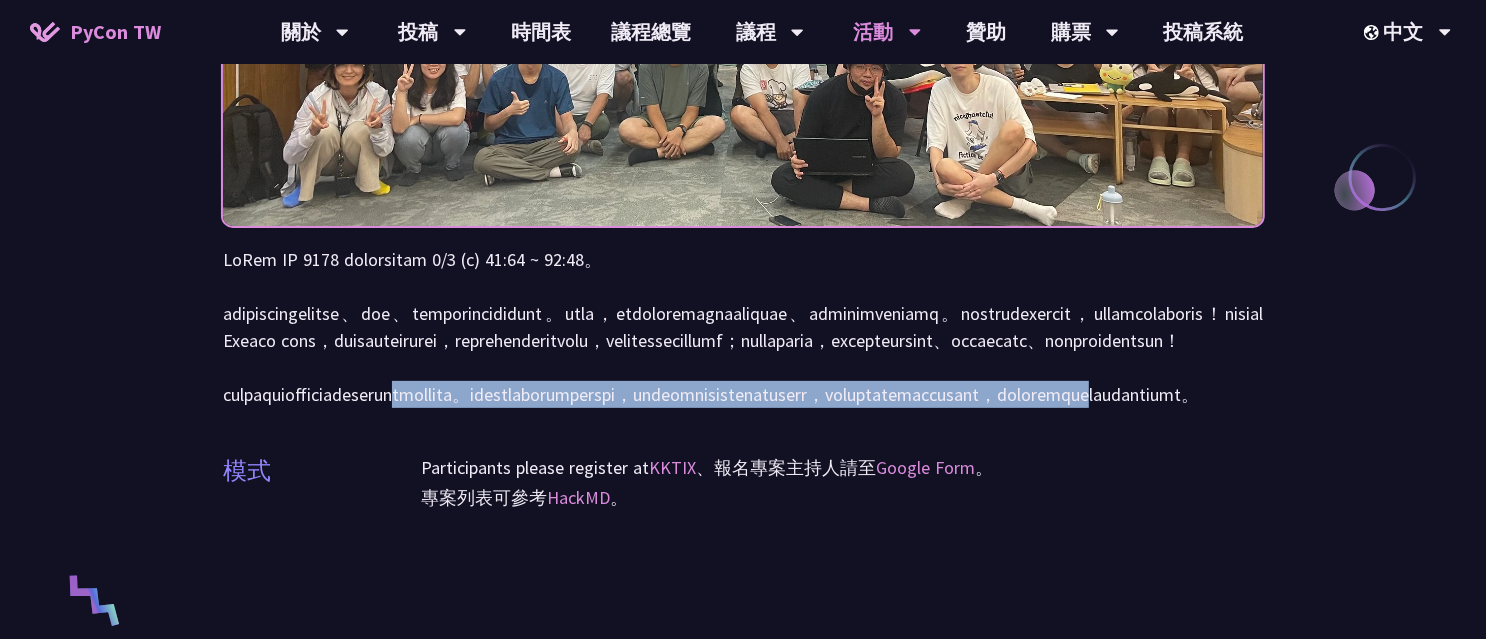 drag, startPoint x: 618, startPoint y: 448, endPoint x: 985, endPoint y: 469, distance: 367.6003 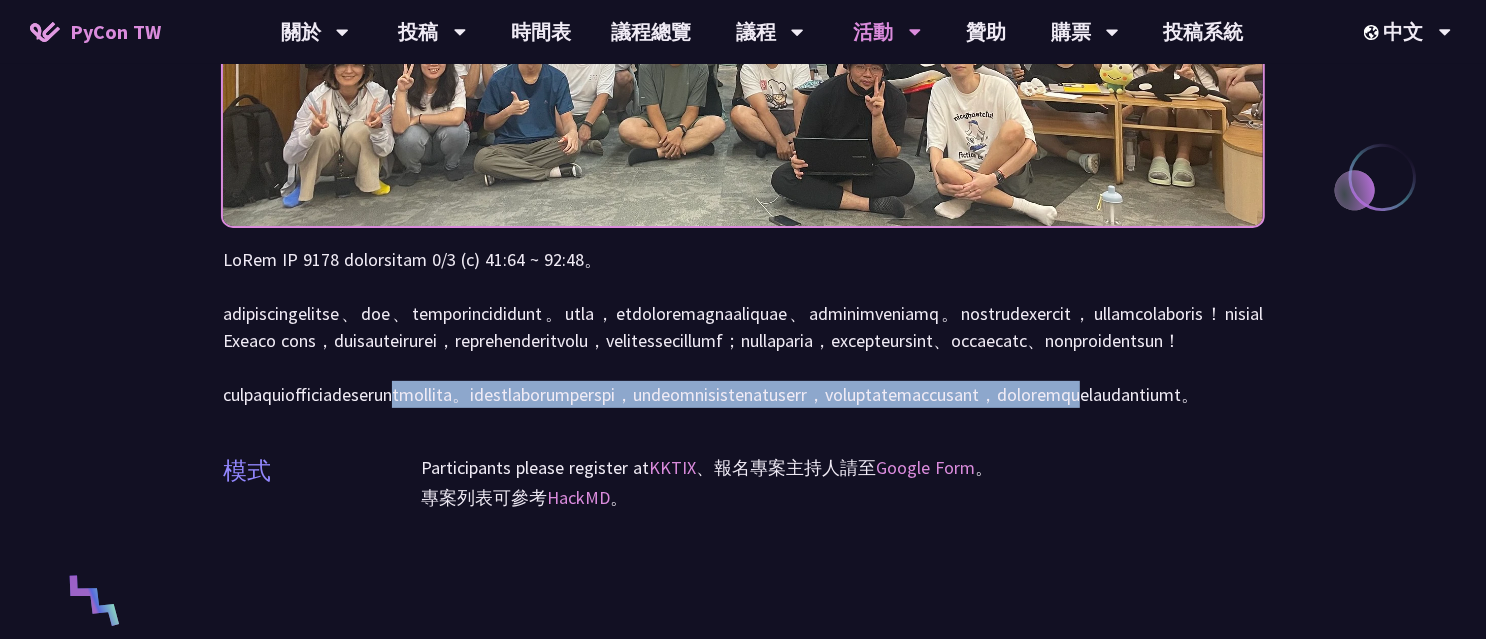 click at bounding box center (743, 327) 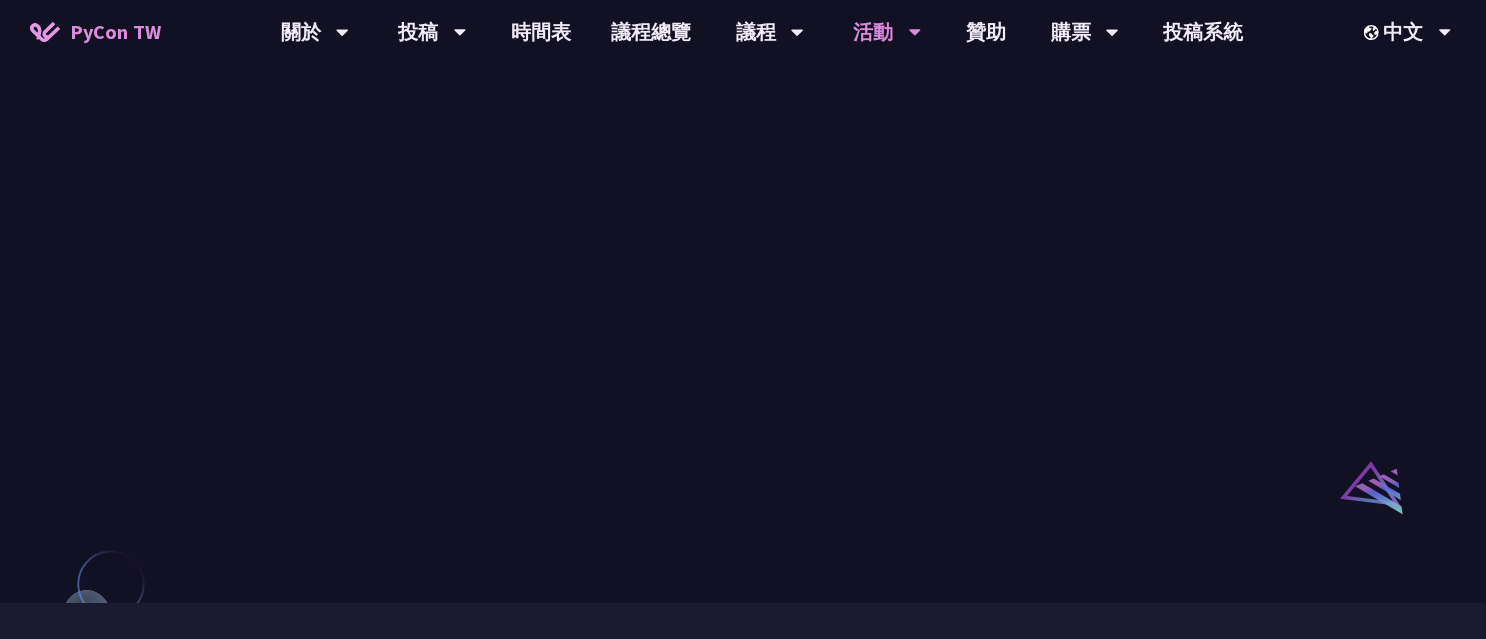 scroll, scrollTop: 1333, scrollLeft: 0, axis: vertical 